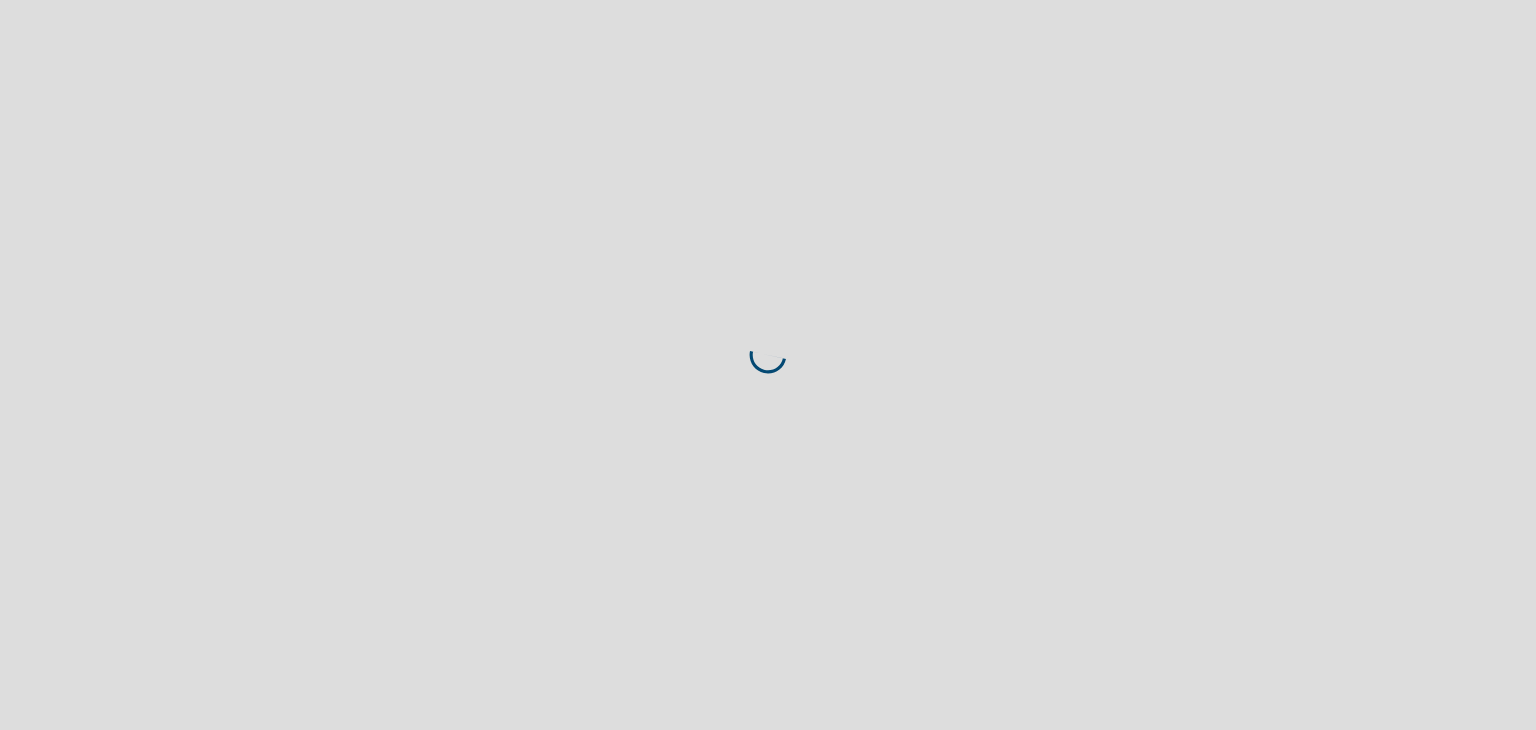 scroll, scrollTop: 0, scrollLeft: 0, axis: both 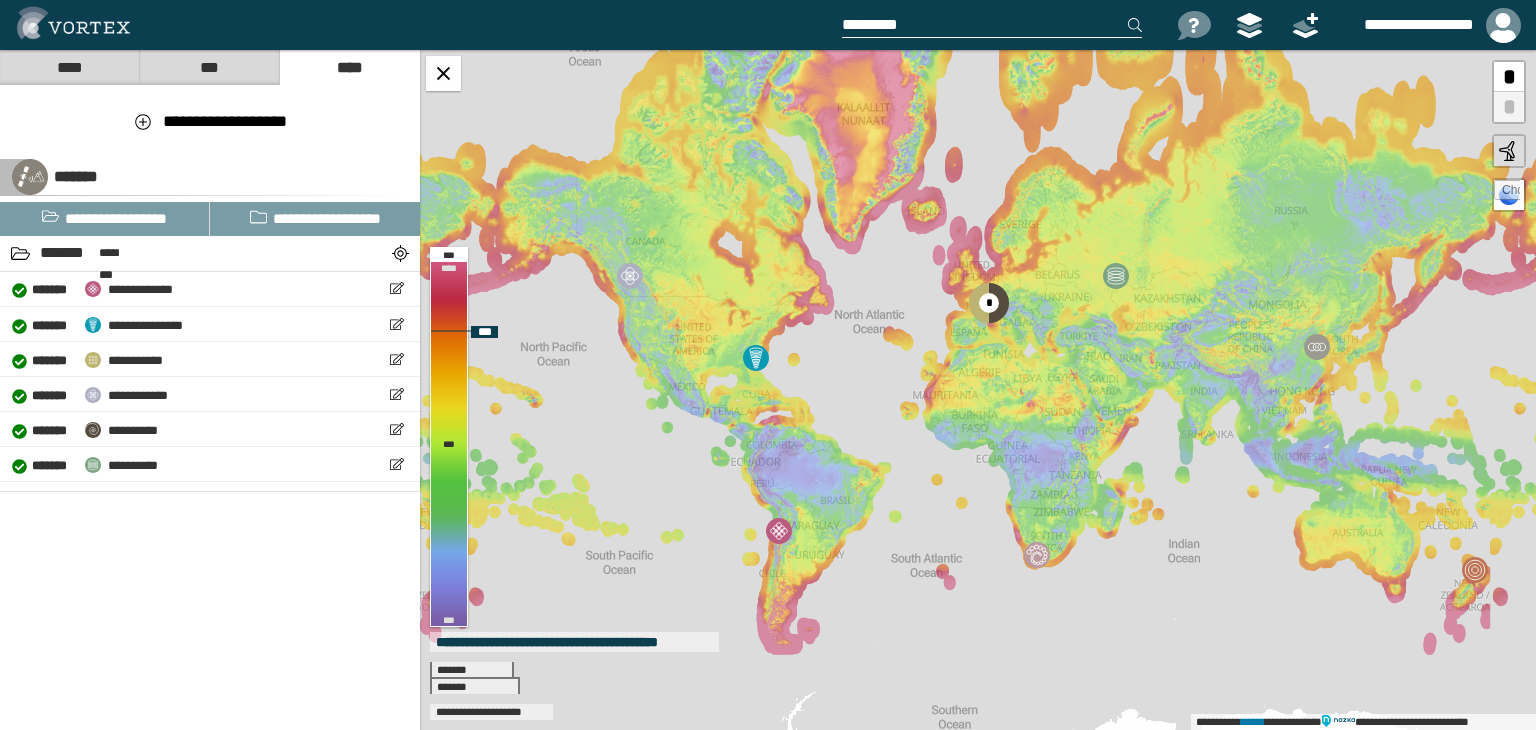 click at bounding box center [1507, 193] 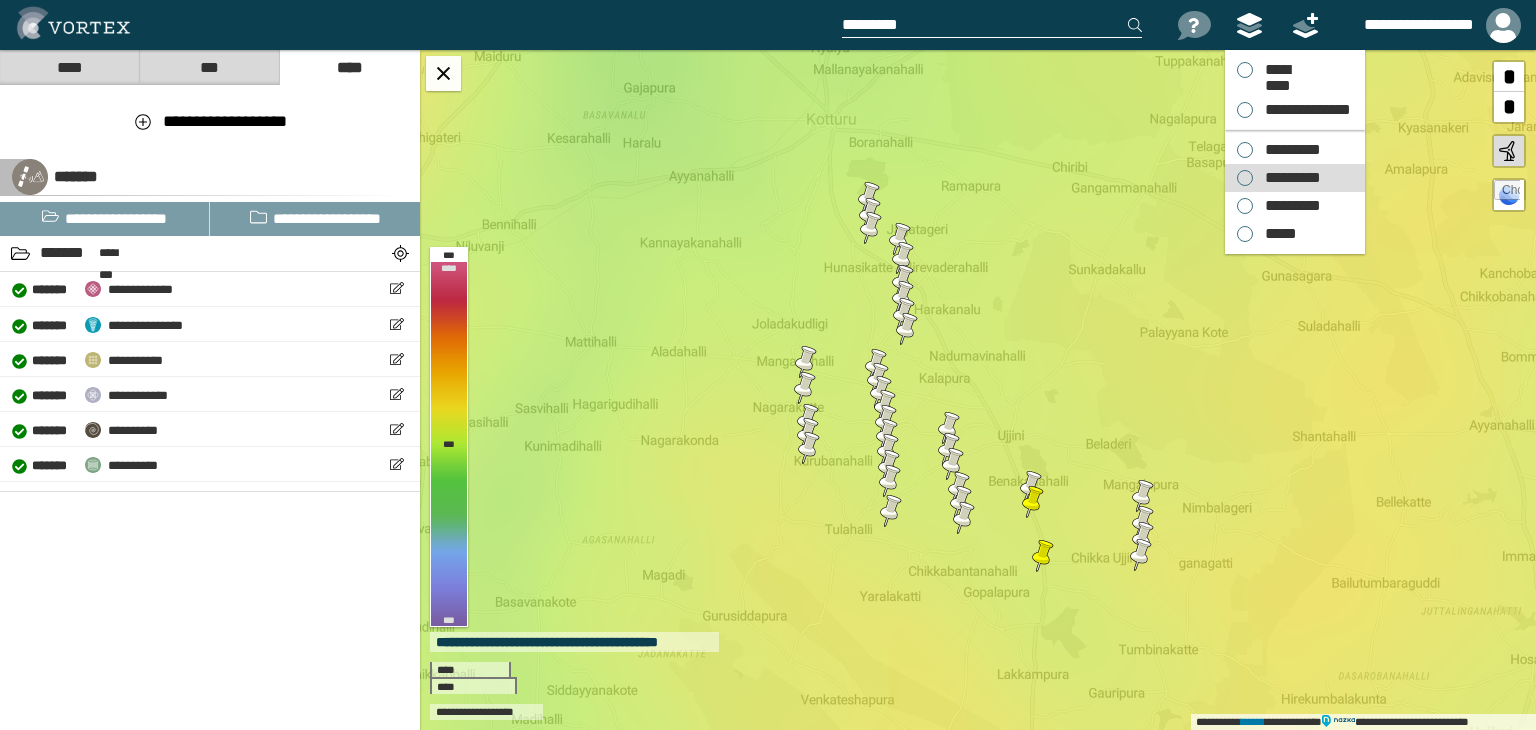 click on "*********" at bounding box center [1288, 178] 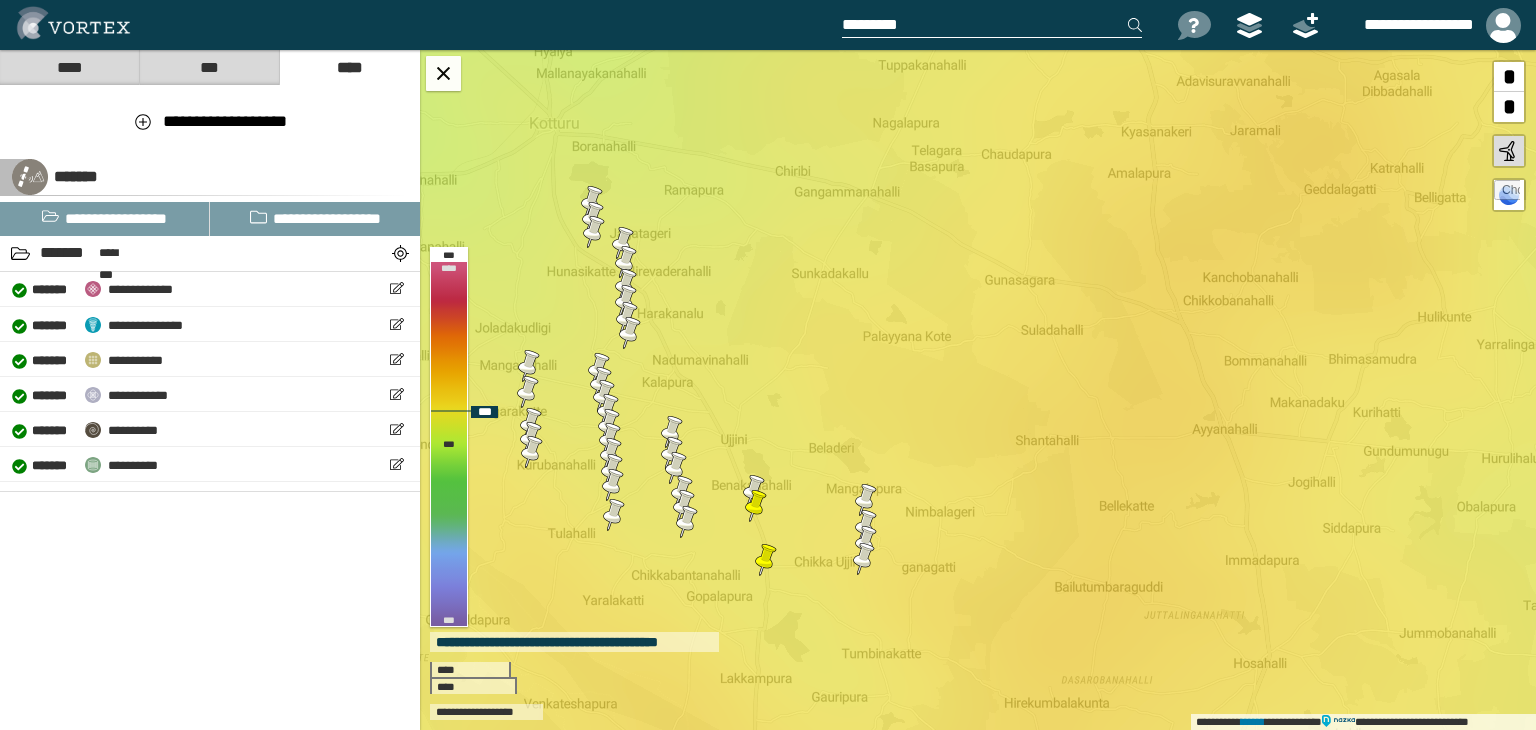 drag, startPoint x: 1008, startPoint y: 370, endPoint x: 733, endPoint y: 374, distance: 275.02908 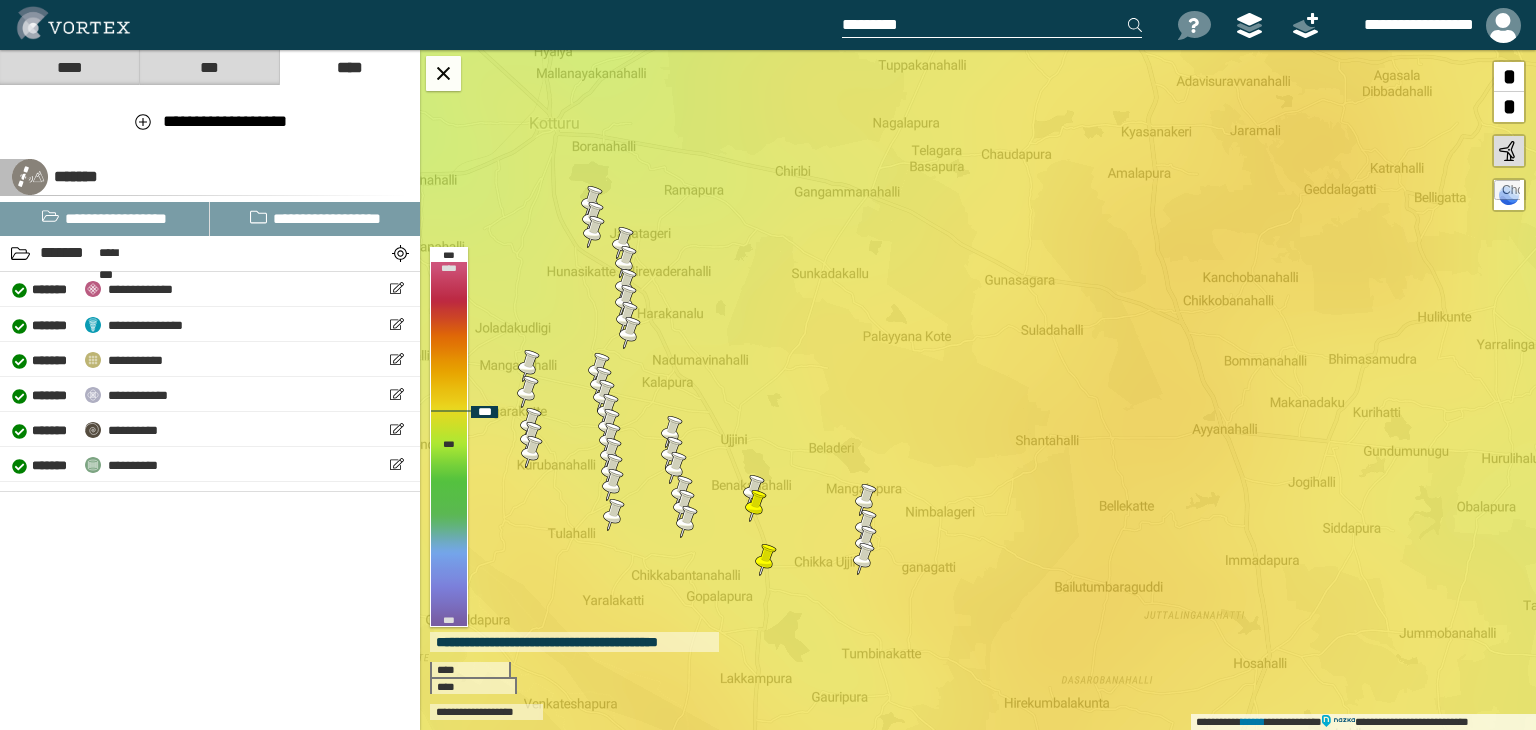 click on "**********" at bounding box center (978, 390) 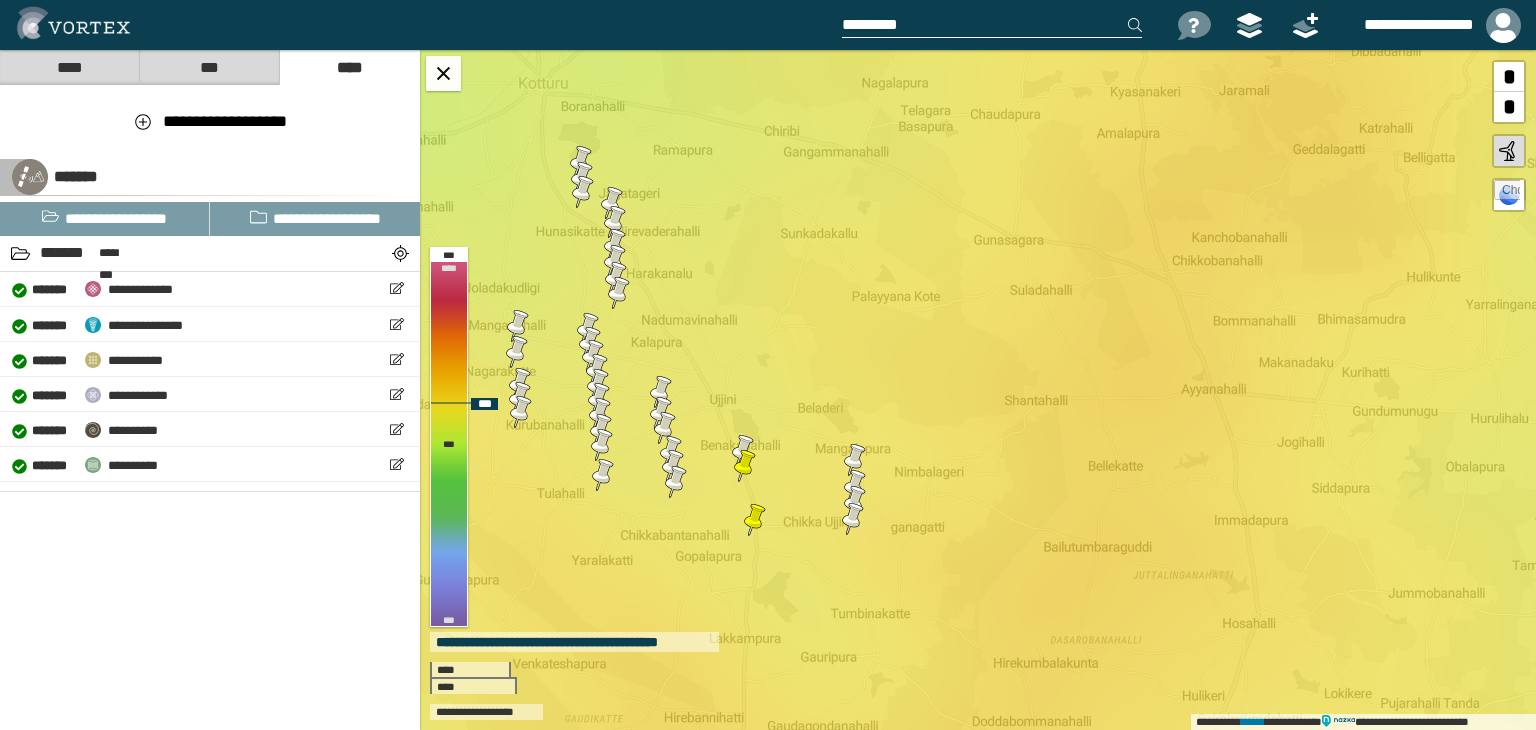 click at bounding box center (855, 502) 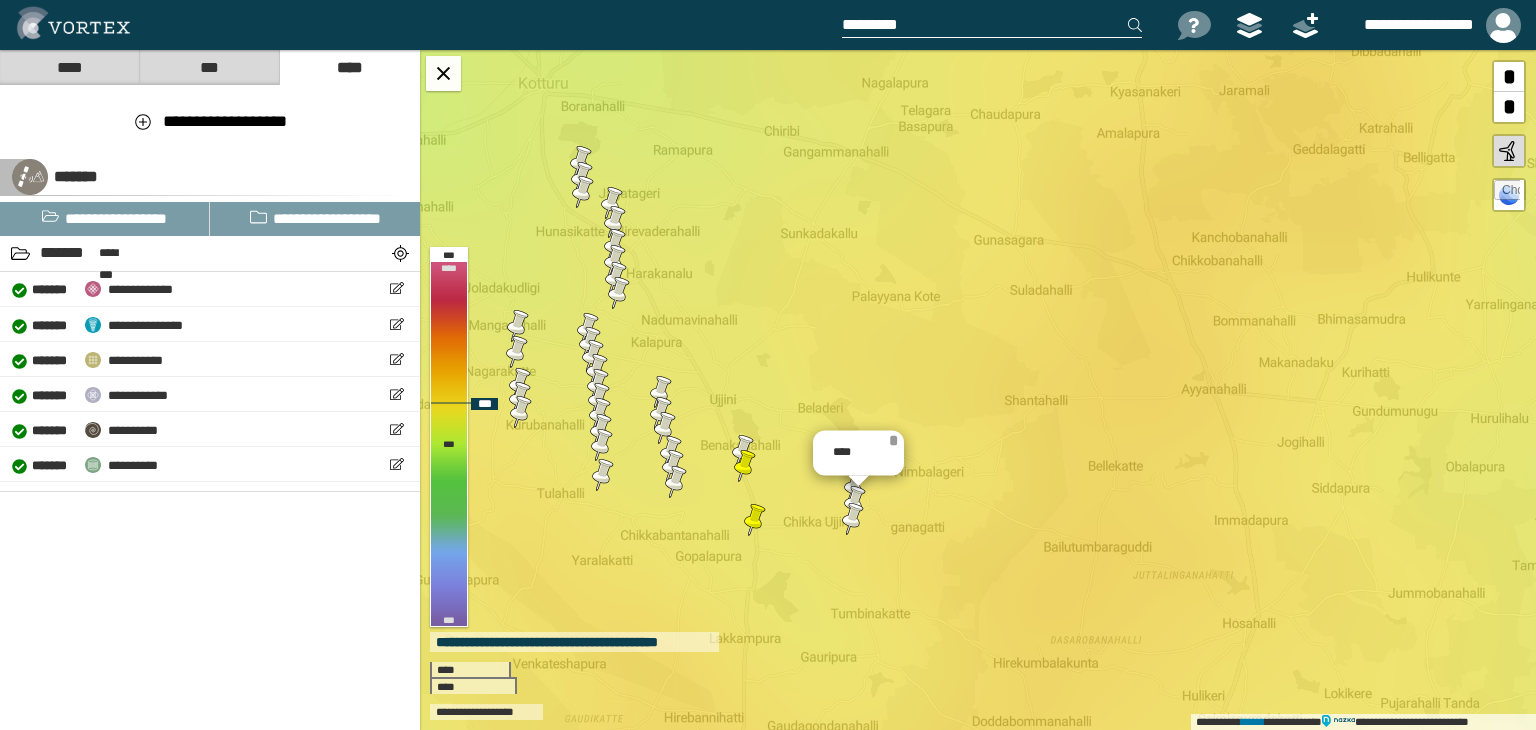 click on "*" at bounding box center (893, 441) 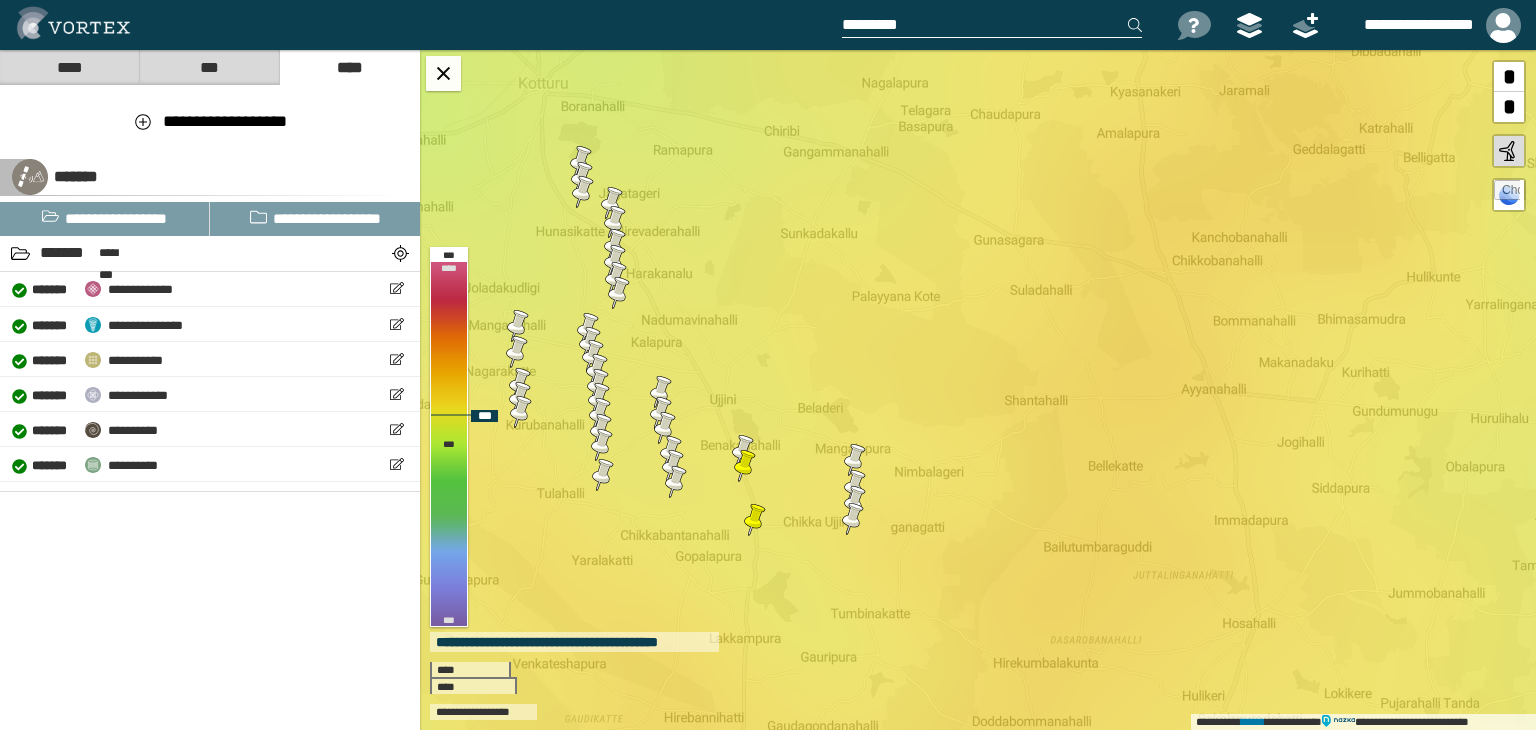 click at bounding box center [619, 293] 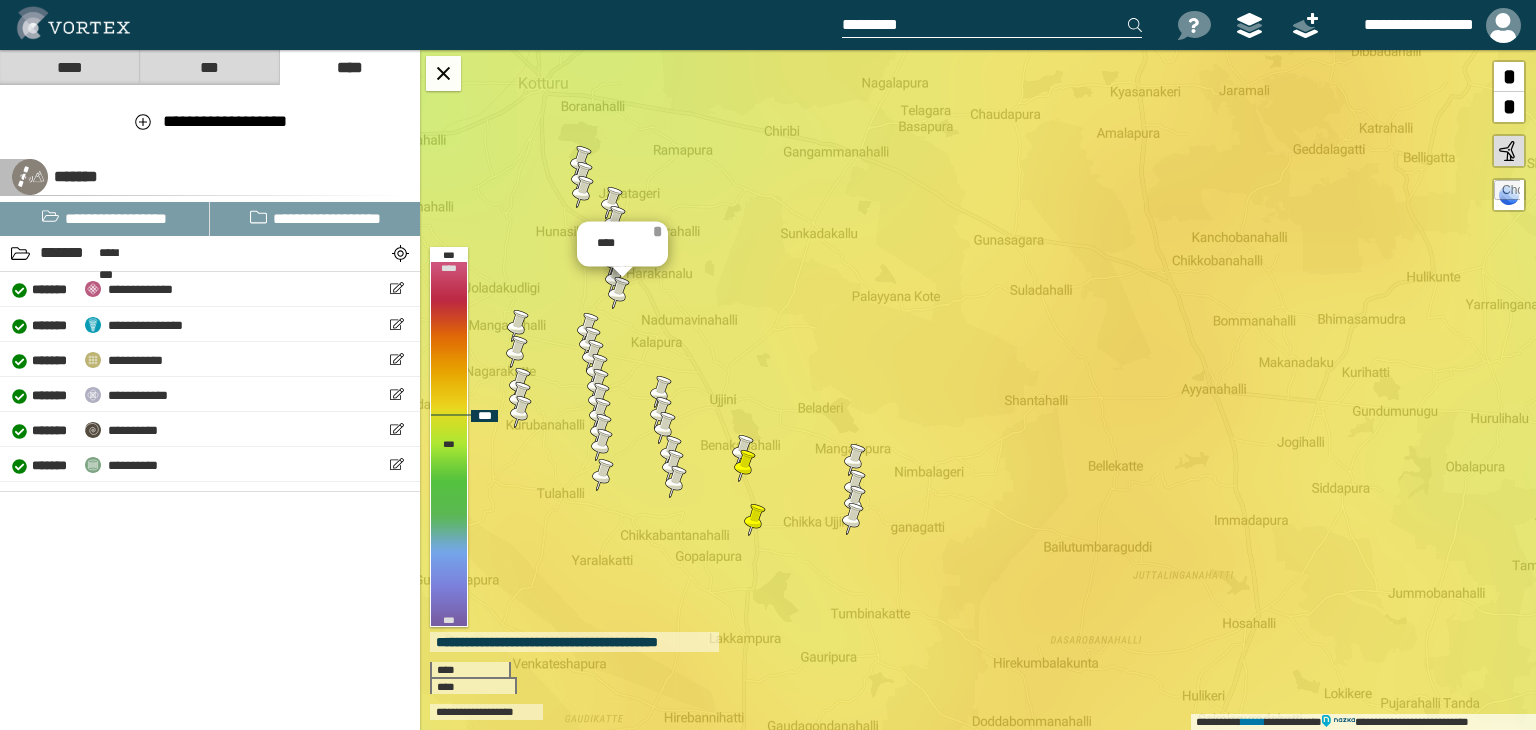 click on "*" at bounding box center (657, 232) 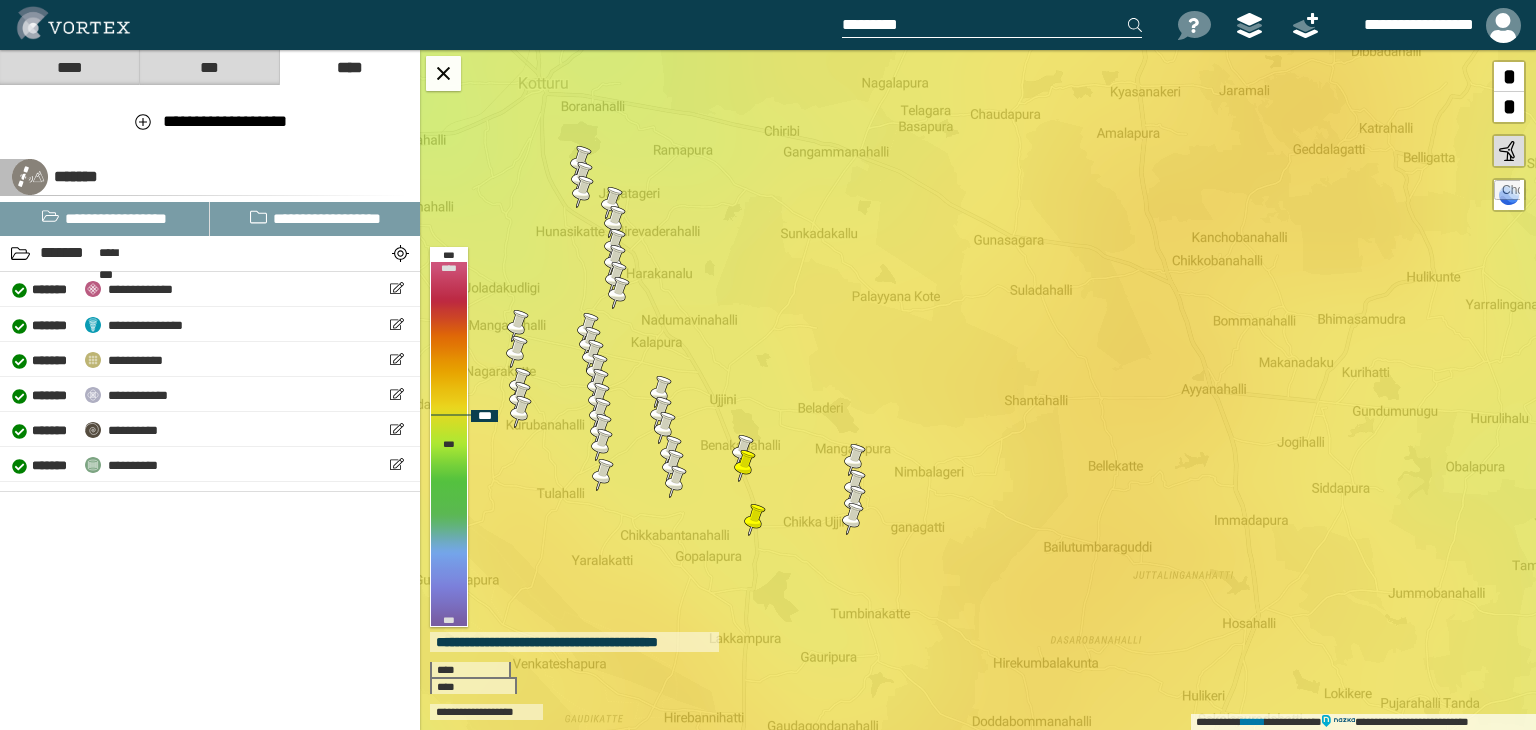 click at bounding box center [619, 293] 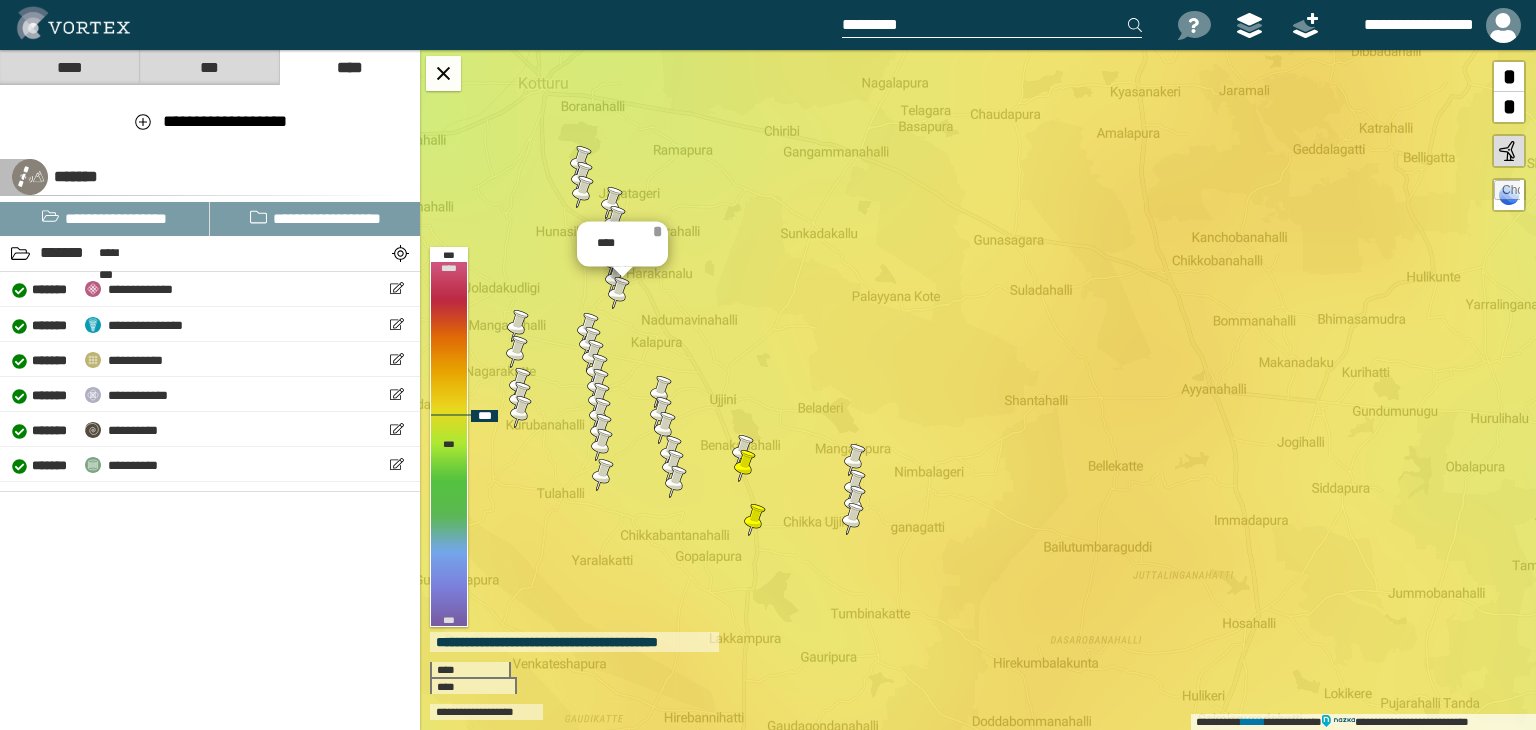 click on "*" at bounding box center (657, 232) 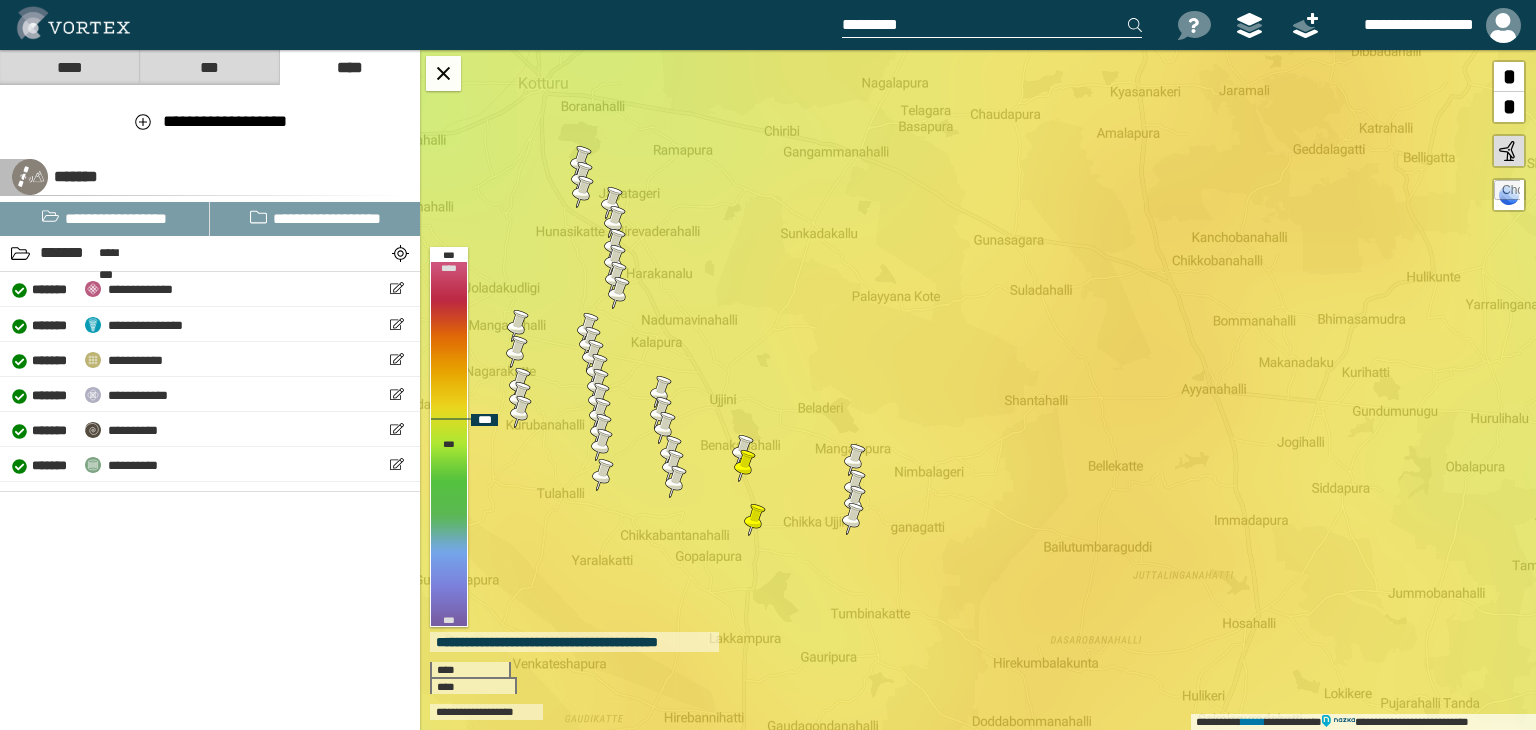 click at bounding box center (612, 203) 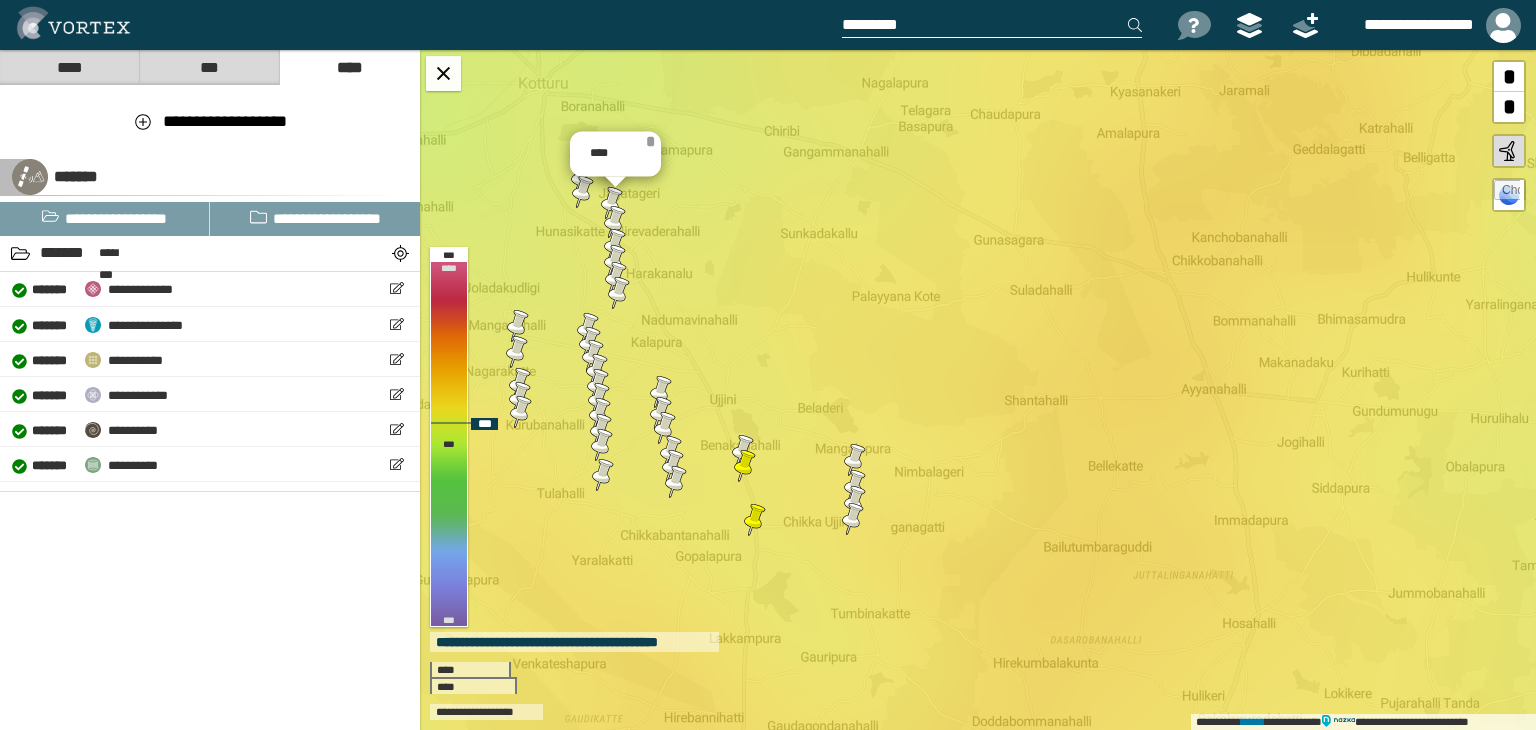 click on "*" at bounding box center [650, 142] 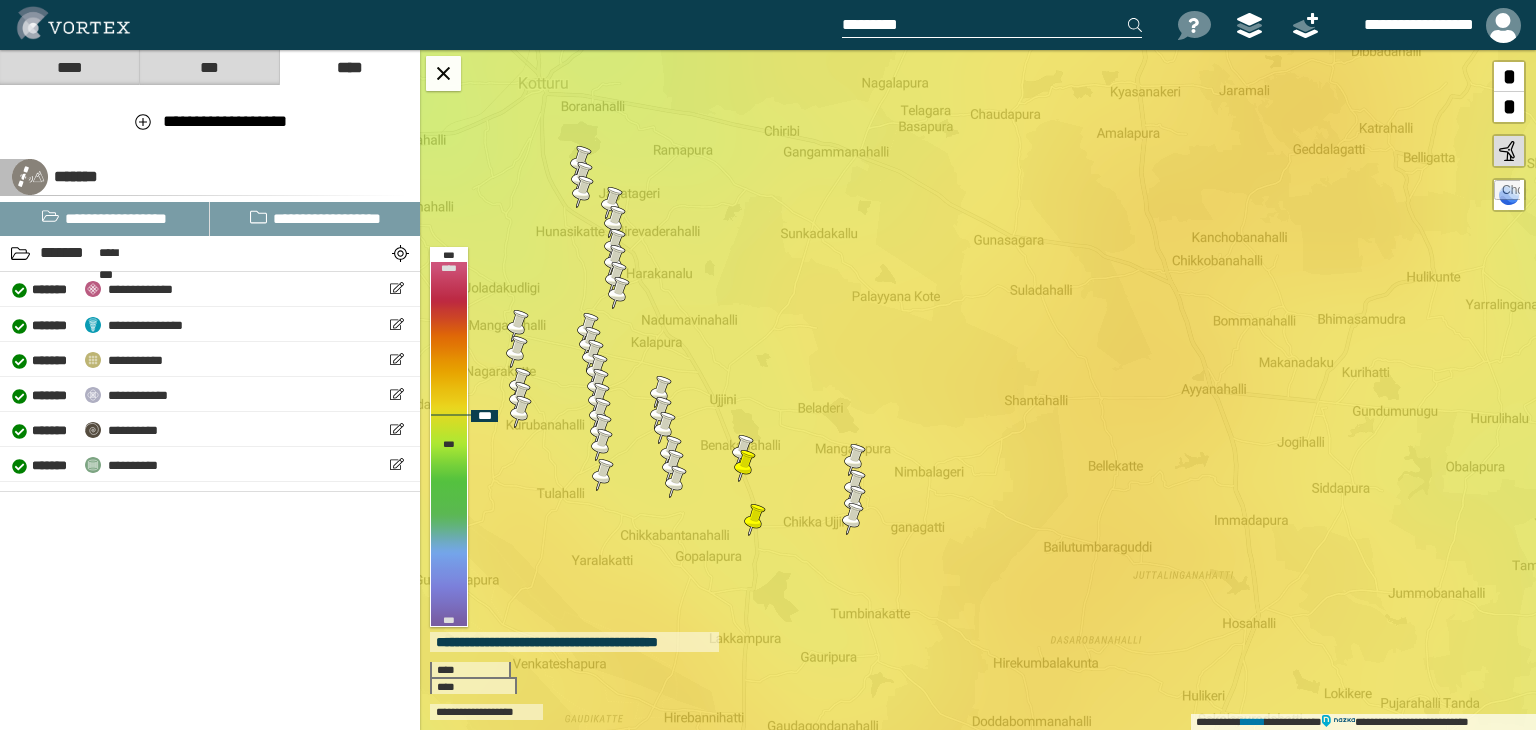 click at bounding box center (616, 278) 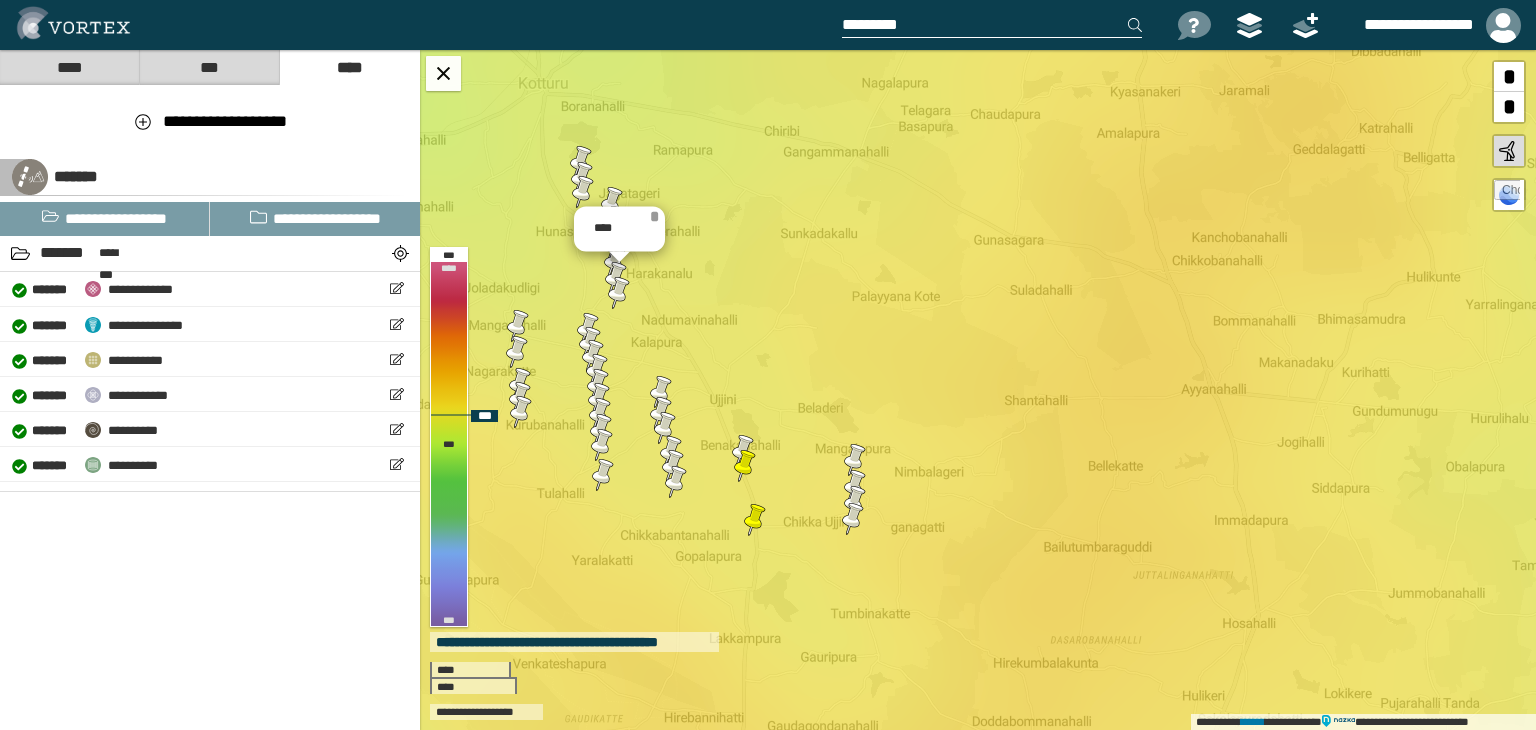 click on "*" at bounding box center [654, 217] 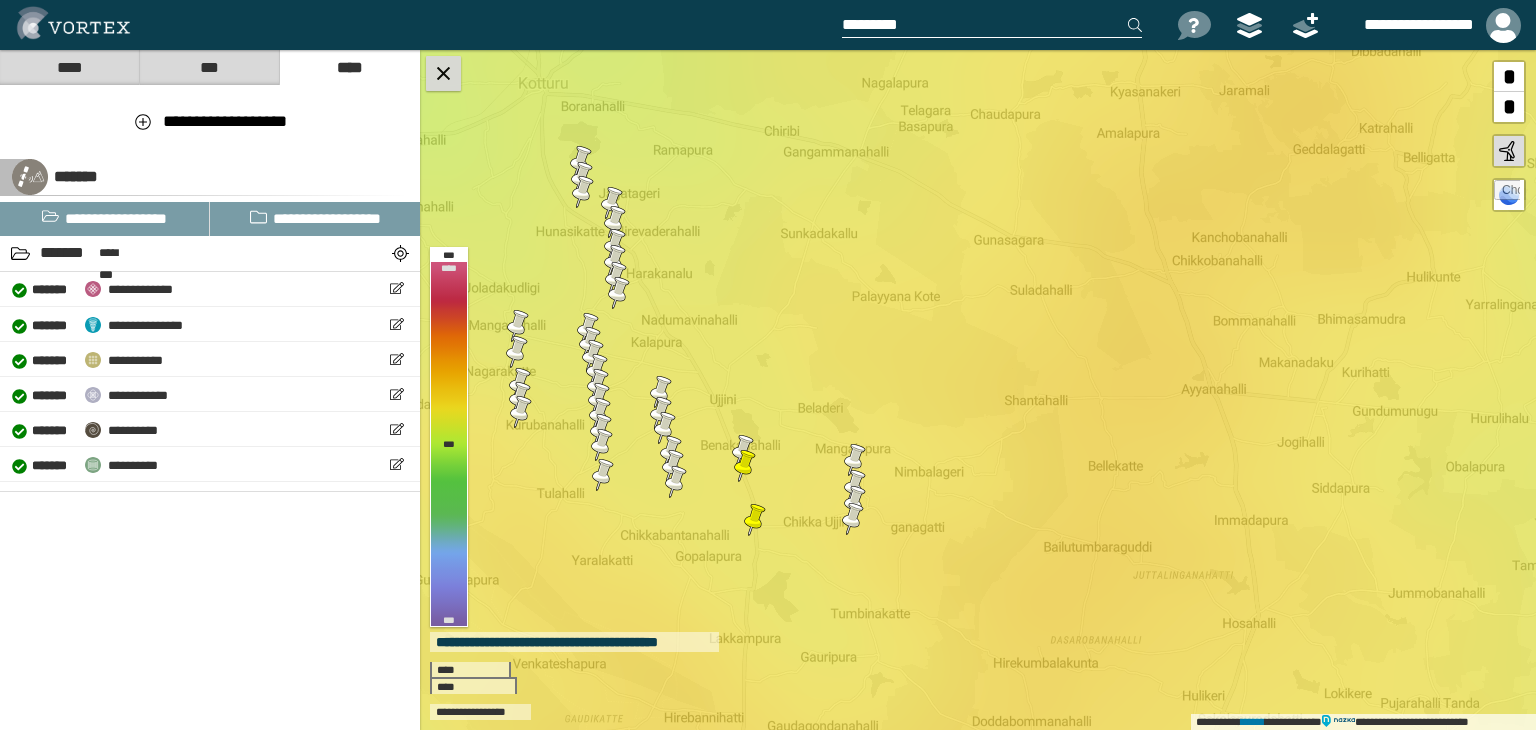 click at bounding box center (443, 73) 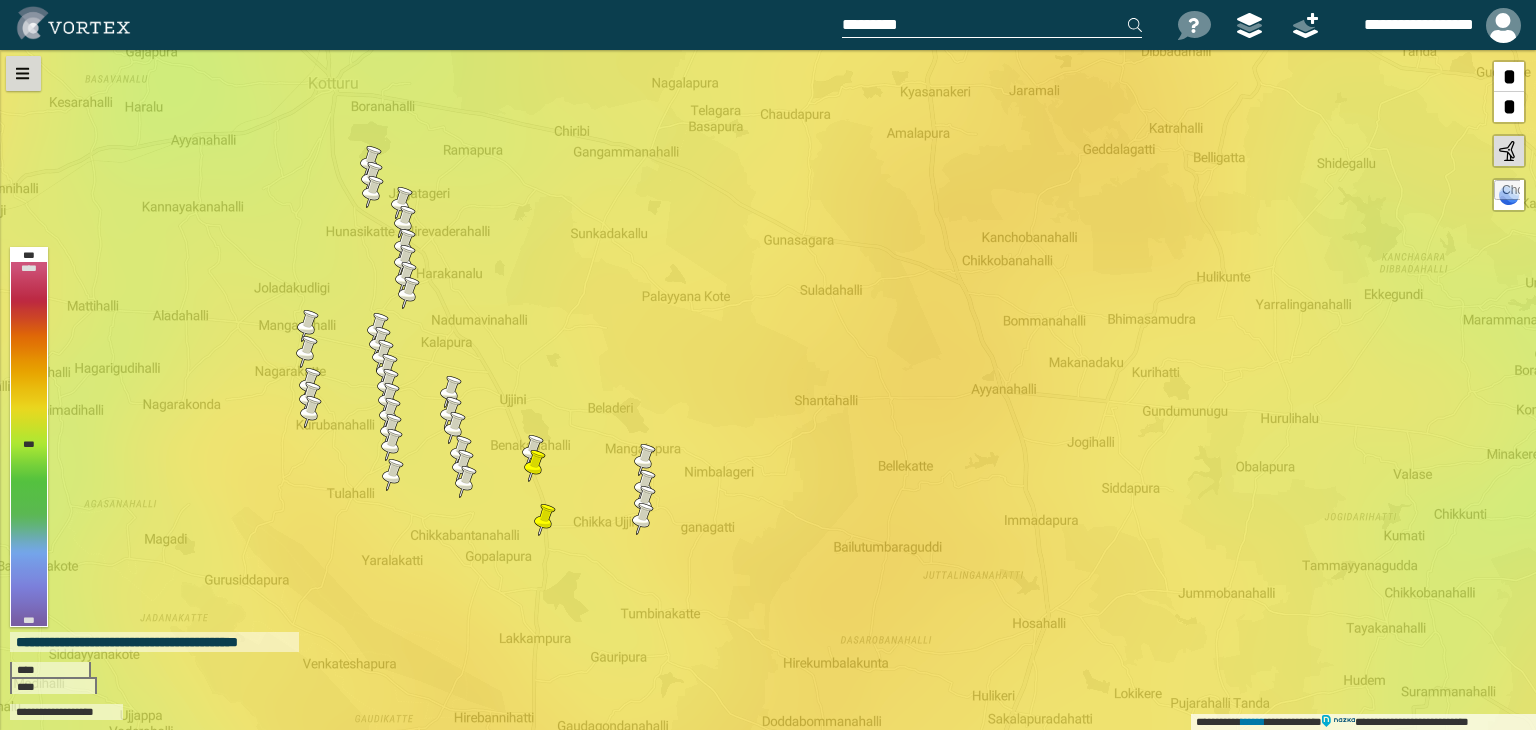 click at bounding box center (23, 73) 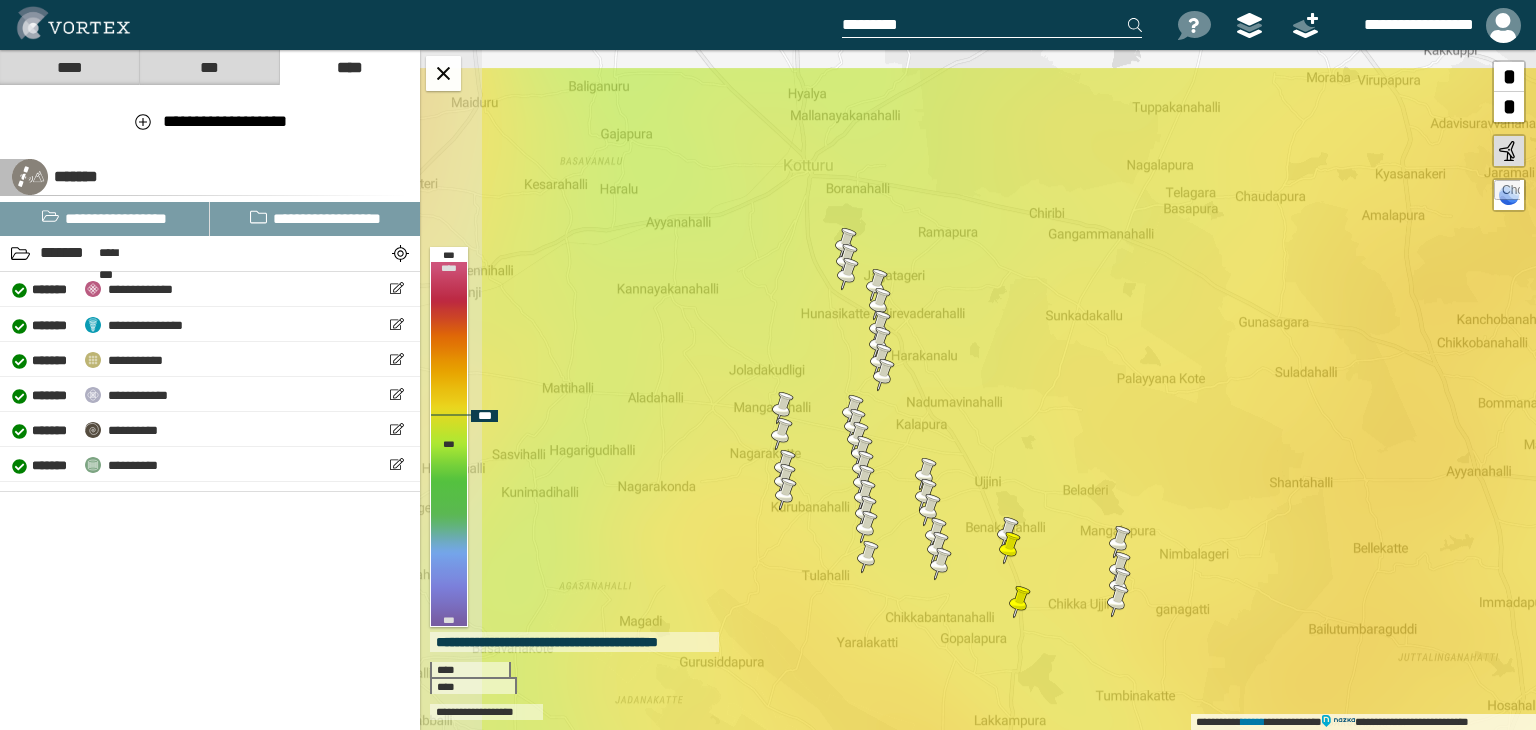 drag, startPoint x: 817, startPoint y: 289, endPoint x: 892, endPoint y: 429, distance: 158.8238 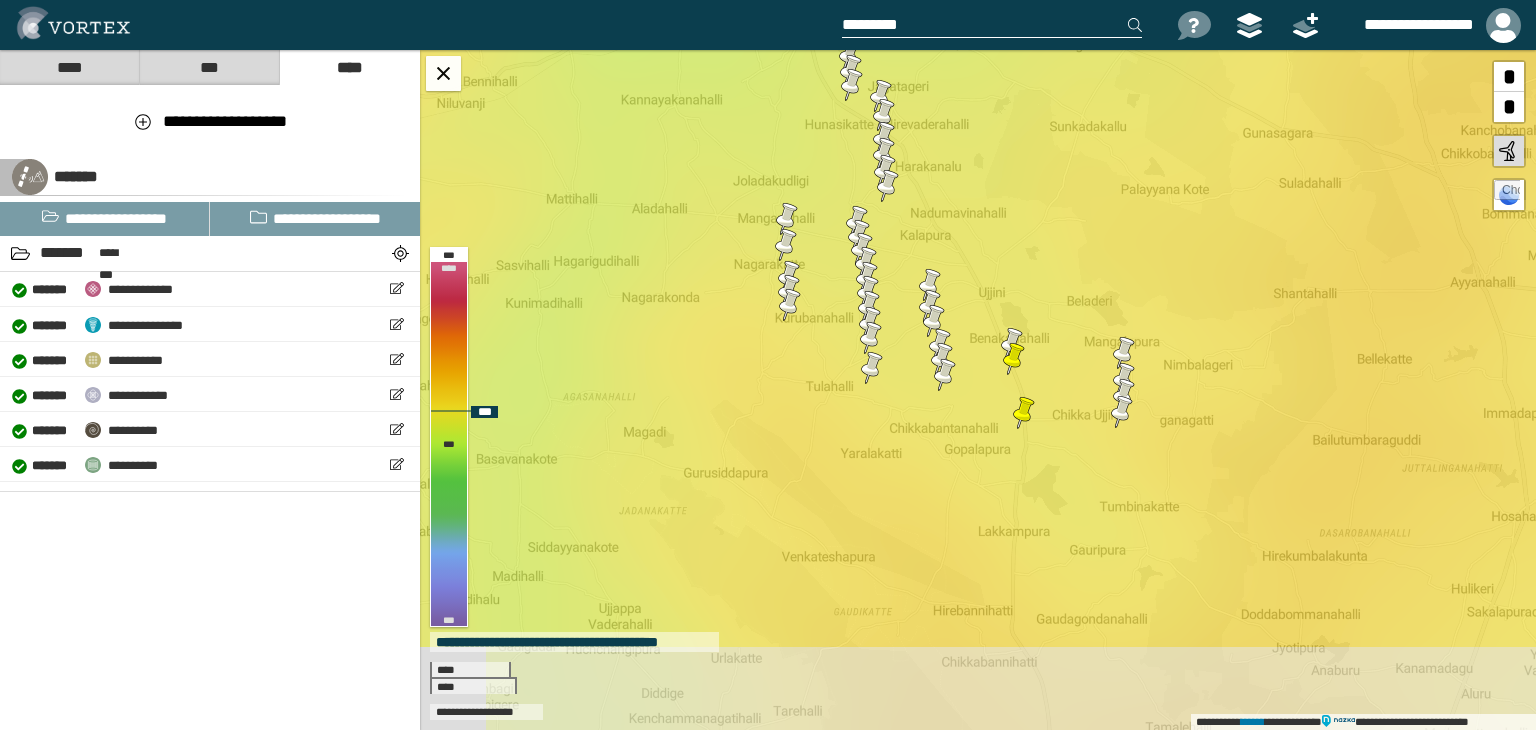 drag, startPoint x: 1008, startPoint y: 557, endPoint x: 1024, endPoint y: 441, distance: 117.09825 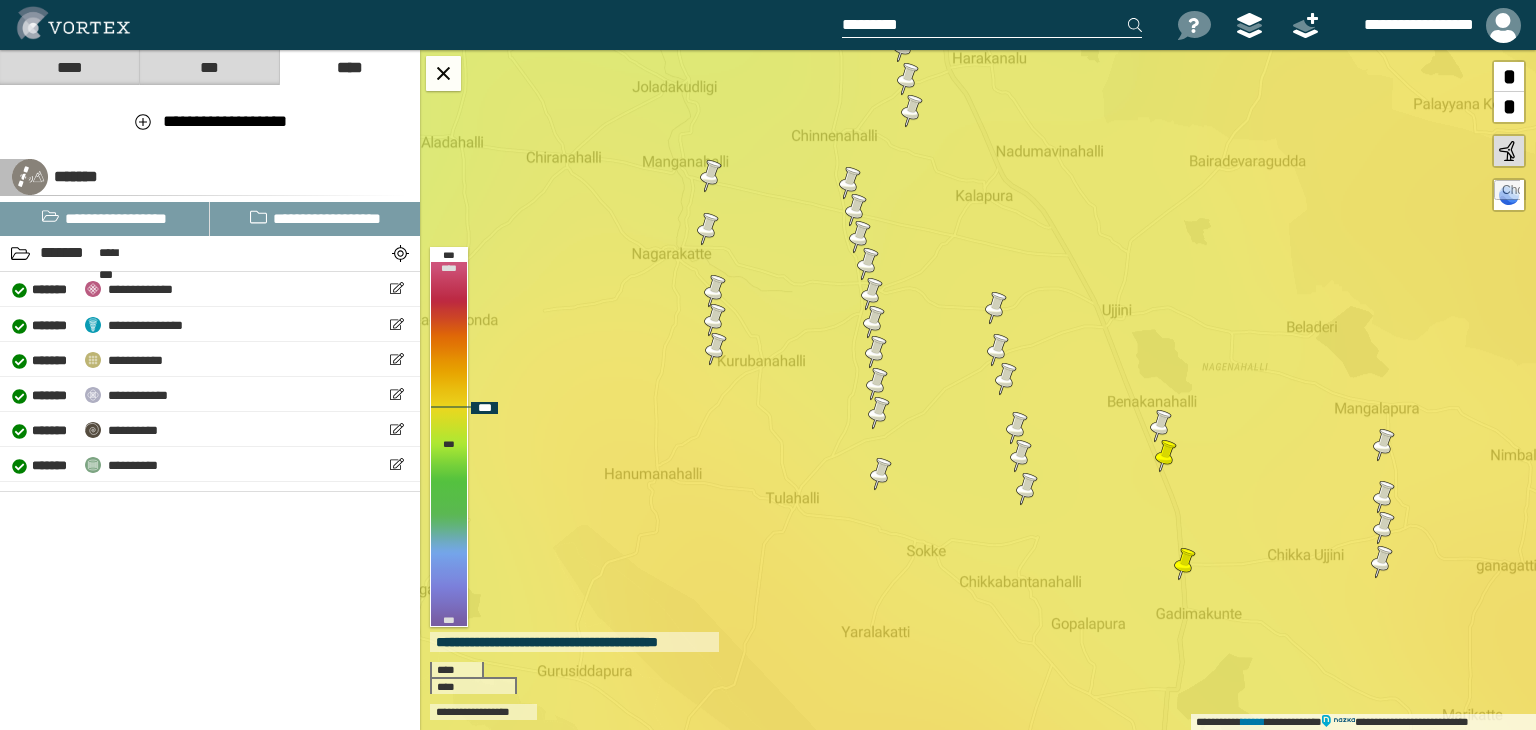 drag, startPoint x: 816, startPoint y: 431, endPoint x: 973, endPoint y: 597, distance: 228.48413 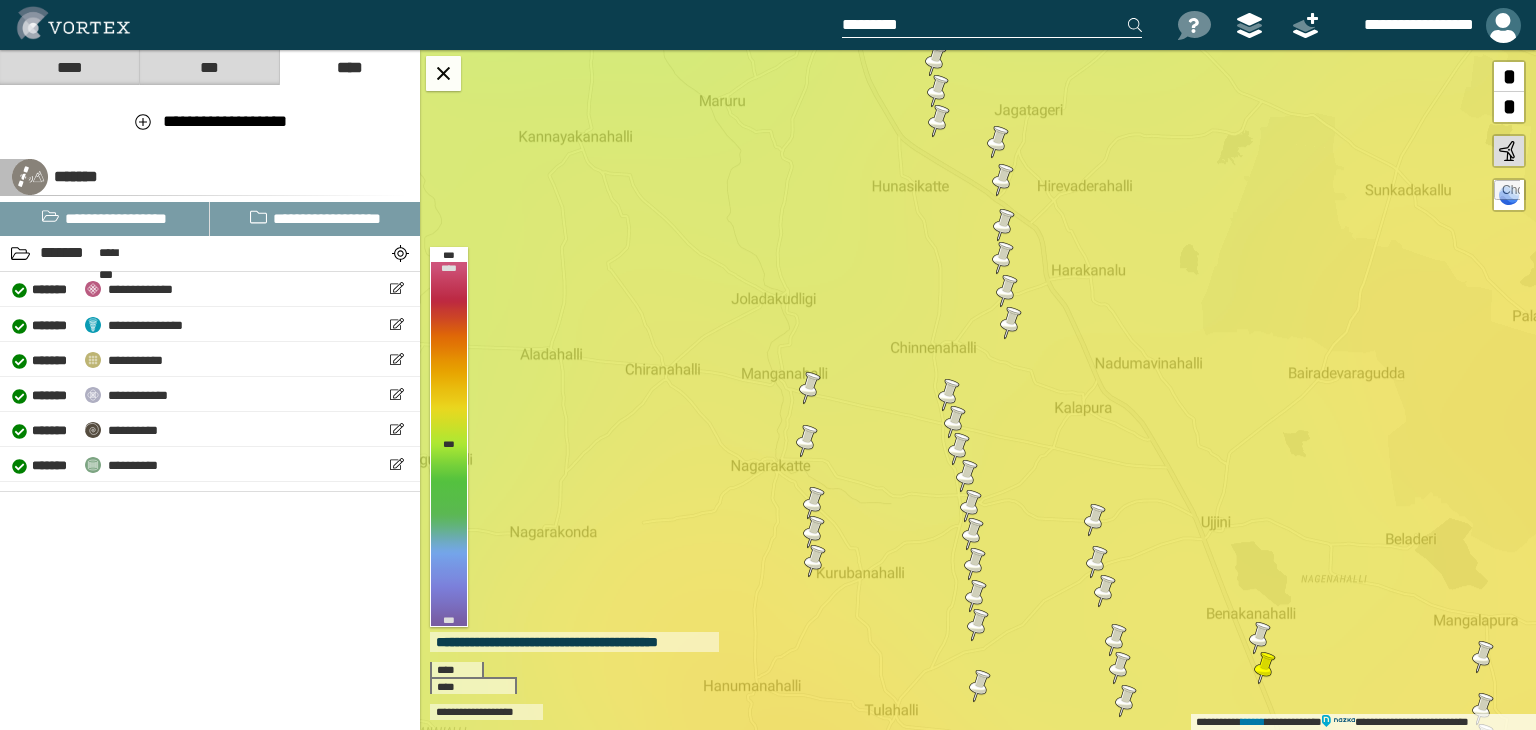 click at bounding box center (1503, 25) 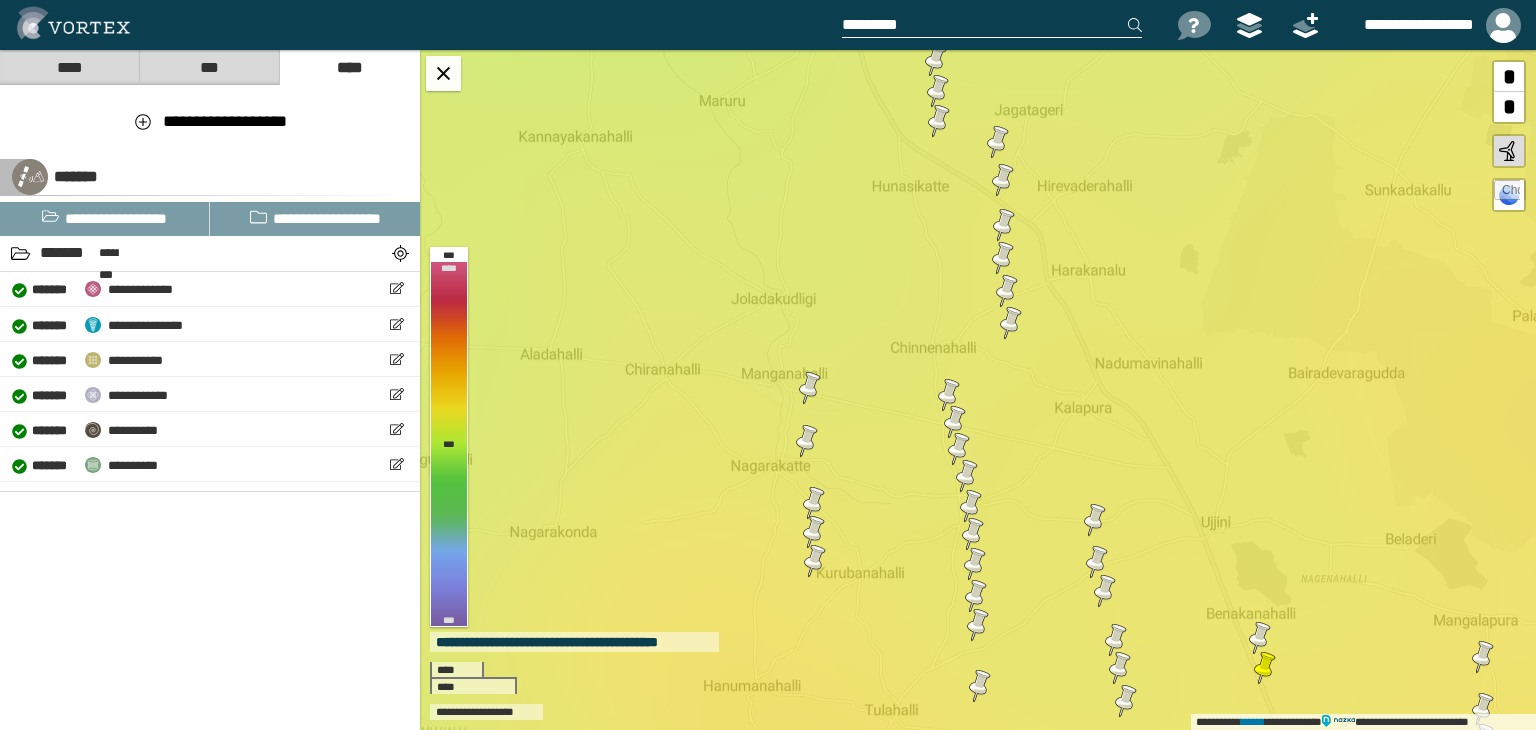 click on "***" at bounding box center [209, 67] 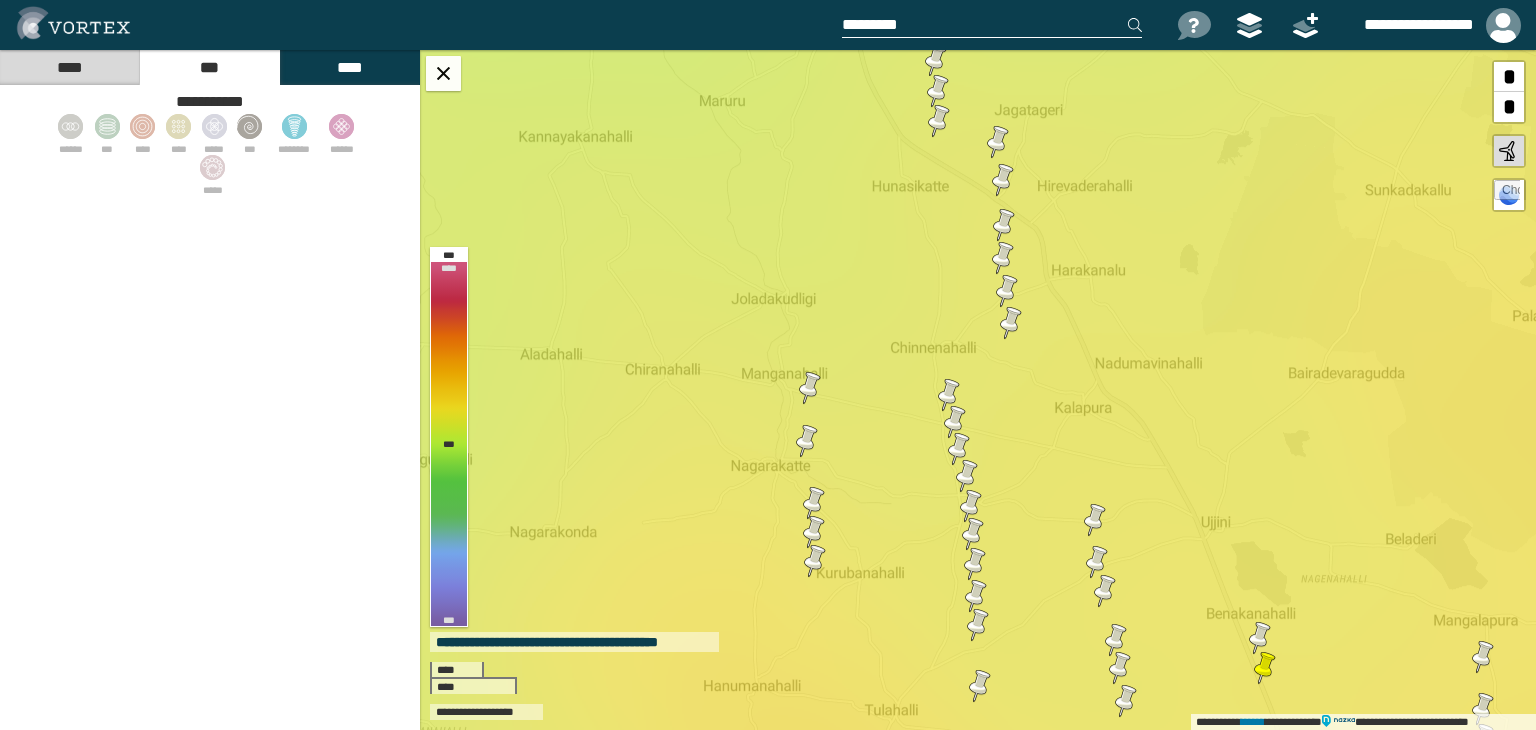 click on "****" at bounding box center [69, 67] 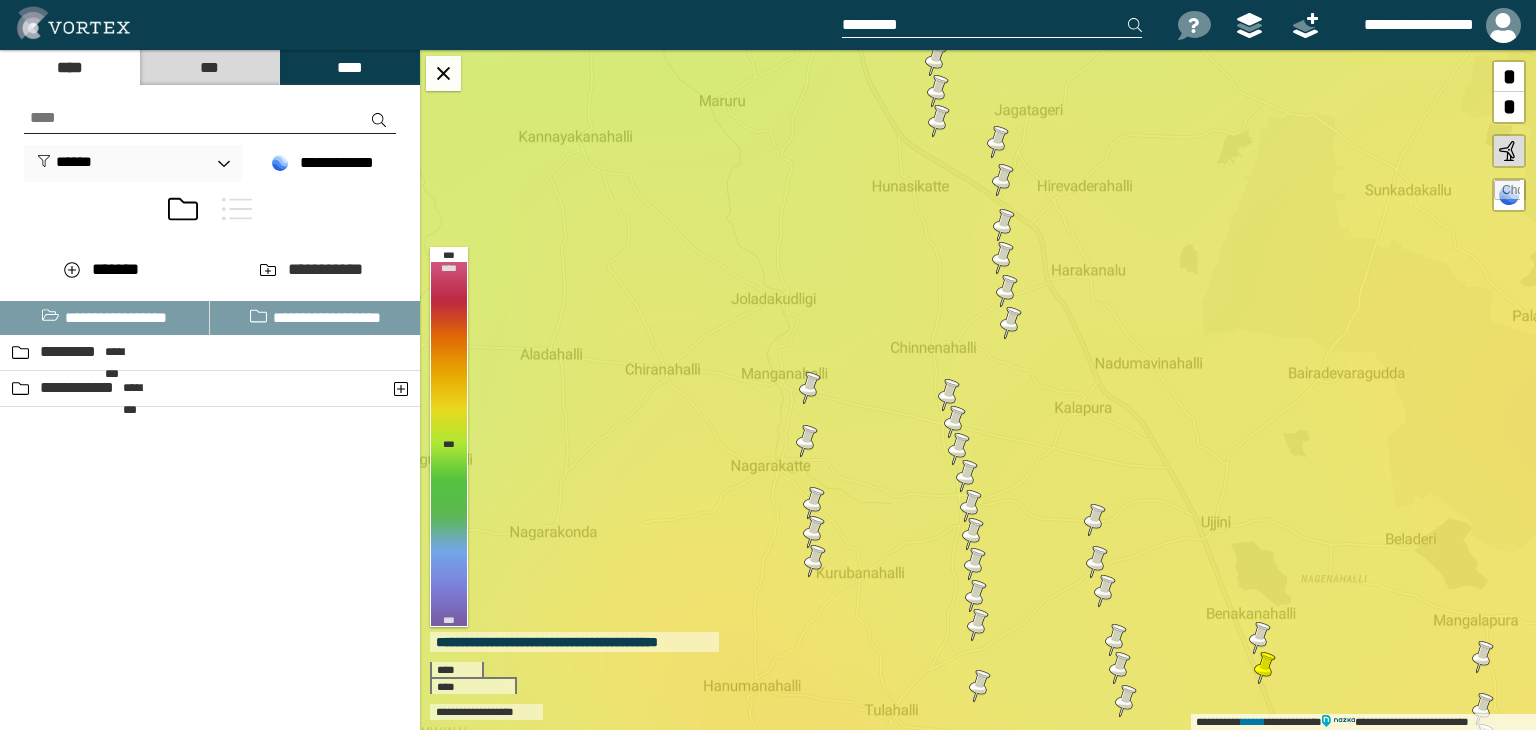 click on "***" at bounding box center [209, 67] 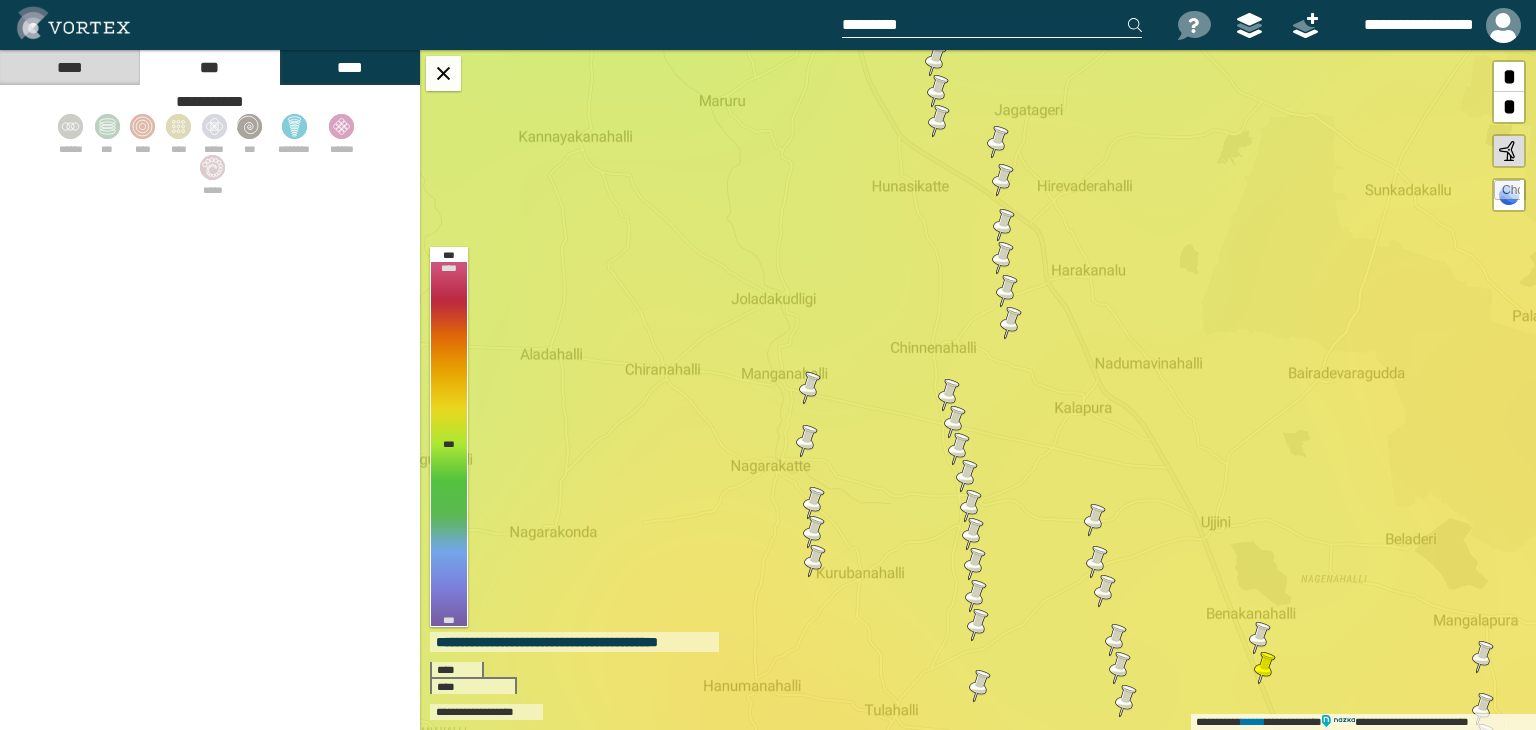 click on "****" at bounding box center (69, 67) 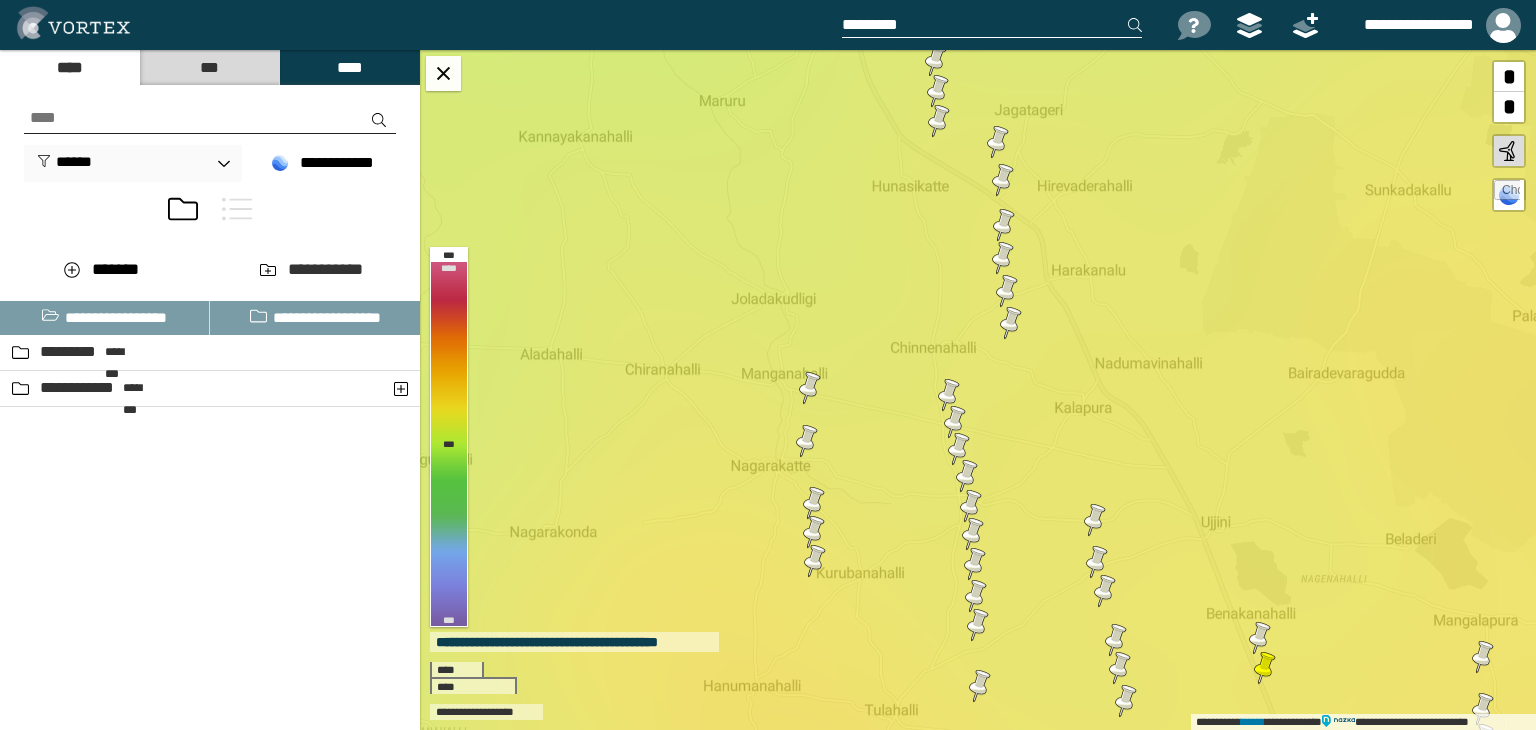 click on "****" at bounding box center [349, 67] 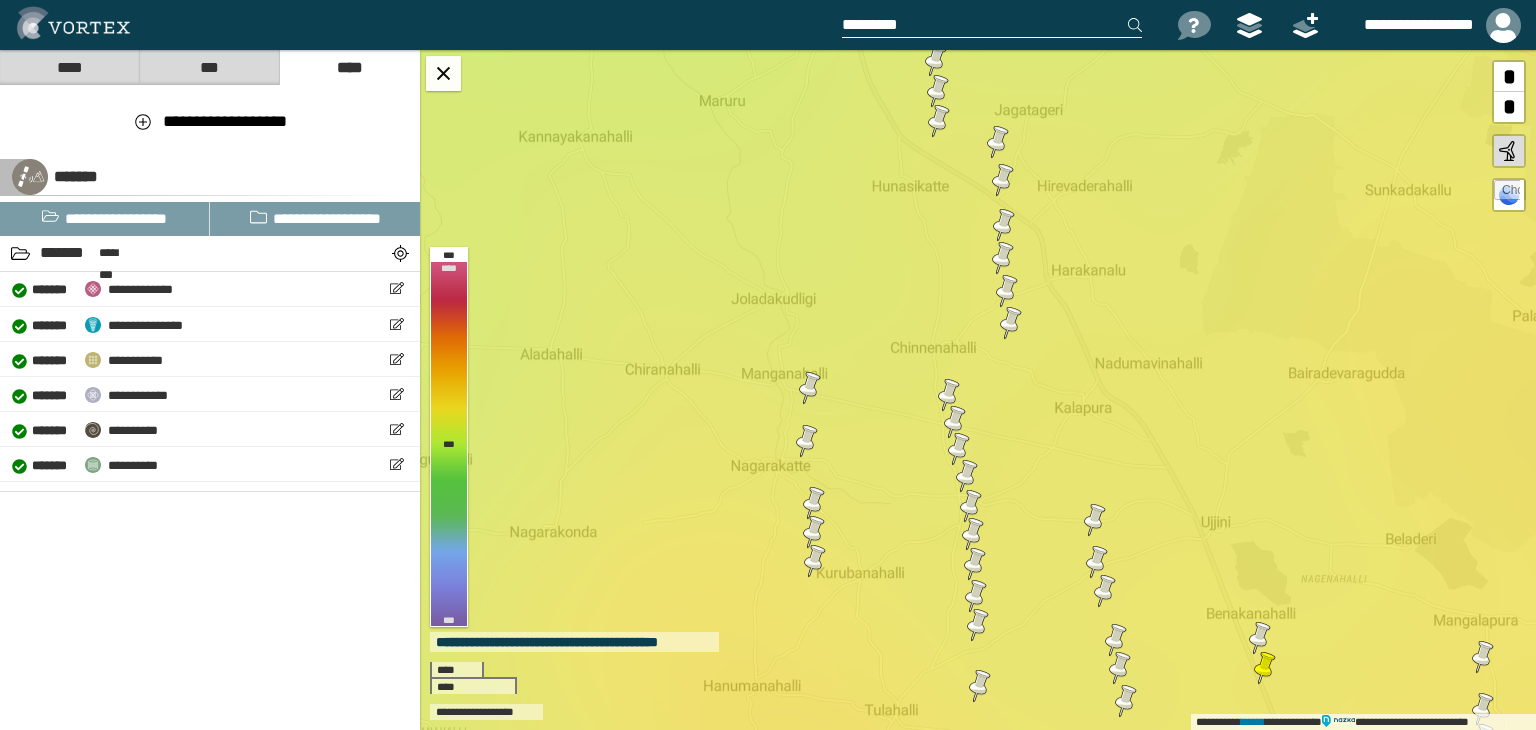 click on "***" at bounding box center (209, 67) 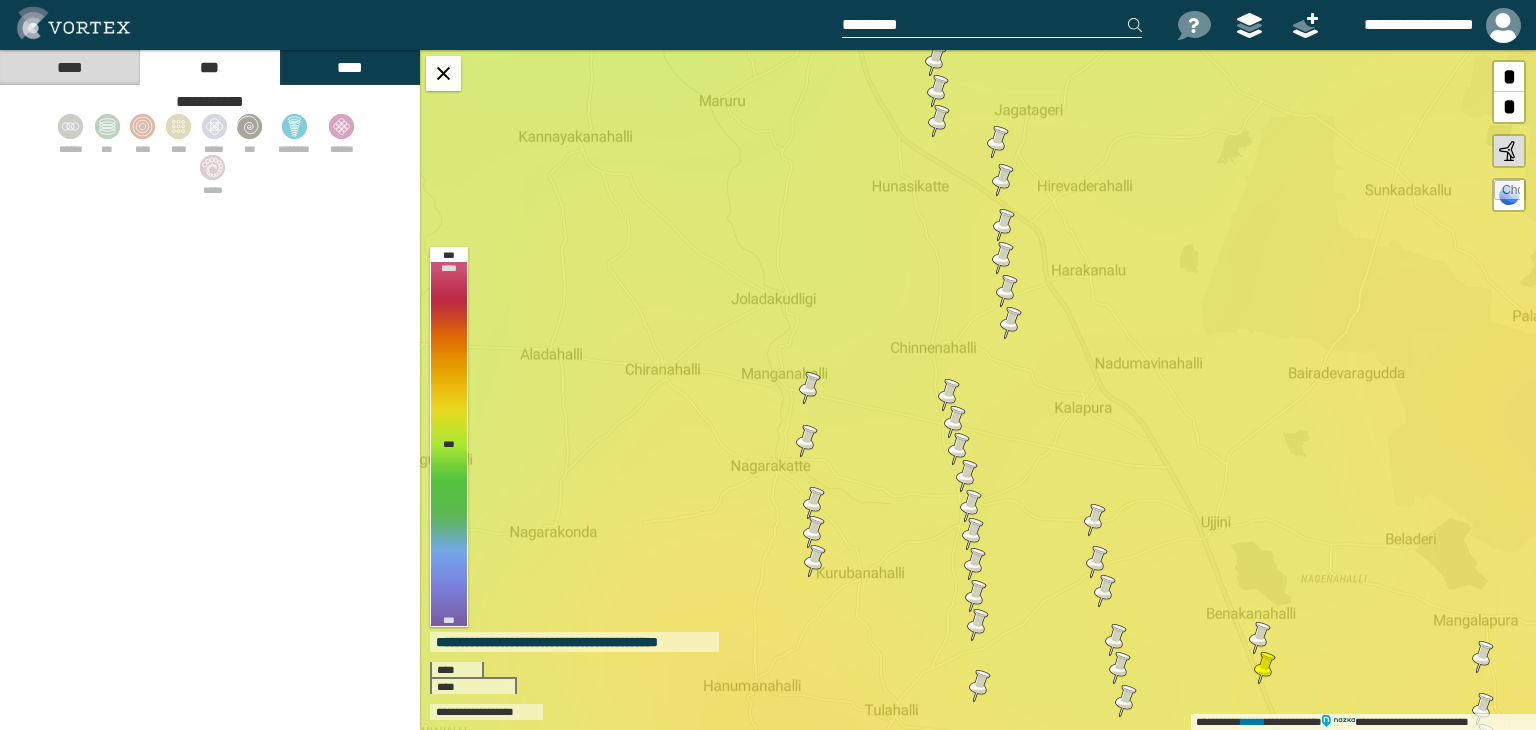 click on "****" at bounding box center (69, 67) 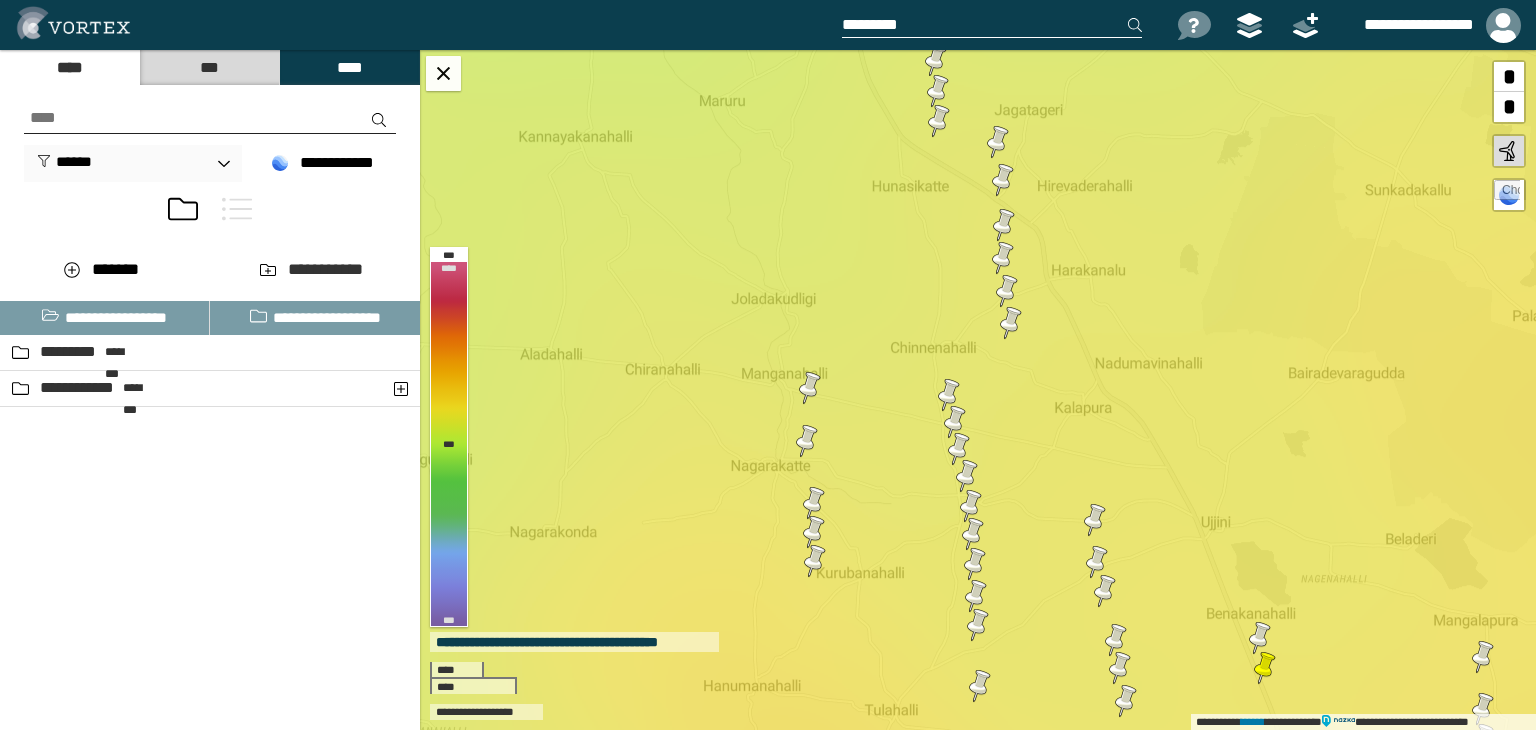 click on "****" at bounding box center [349, 67] 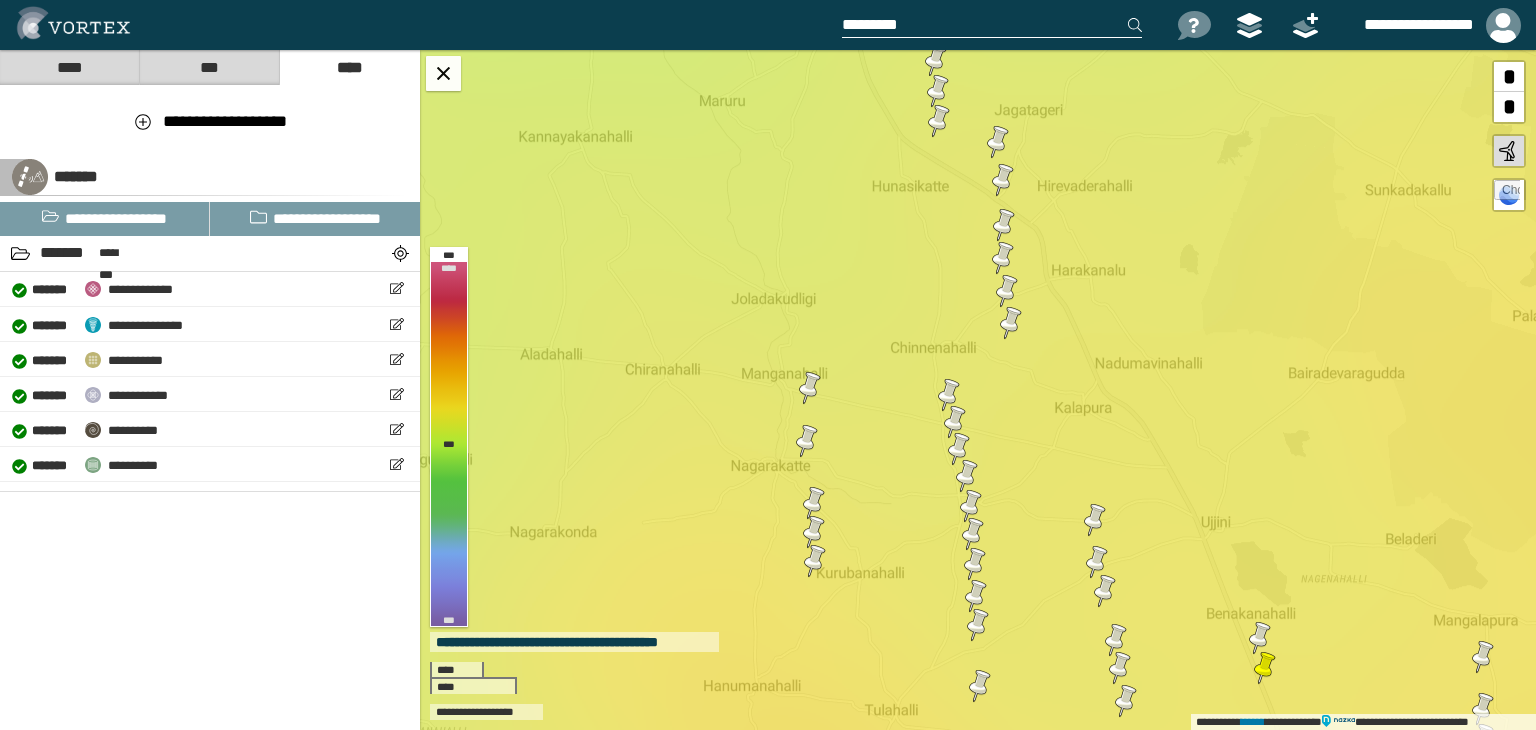 click on "***" at bounding box center [209, 67] 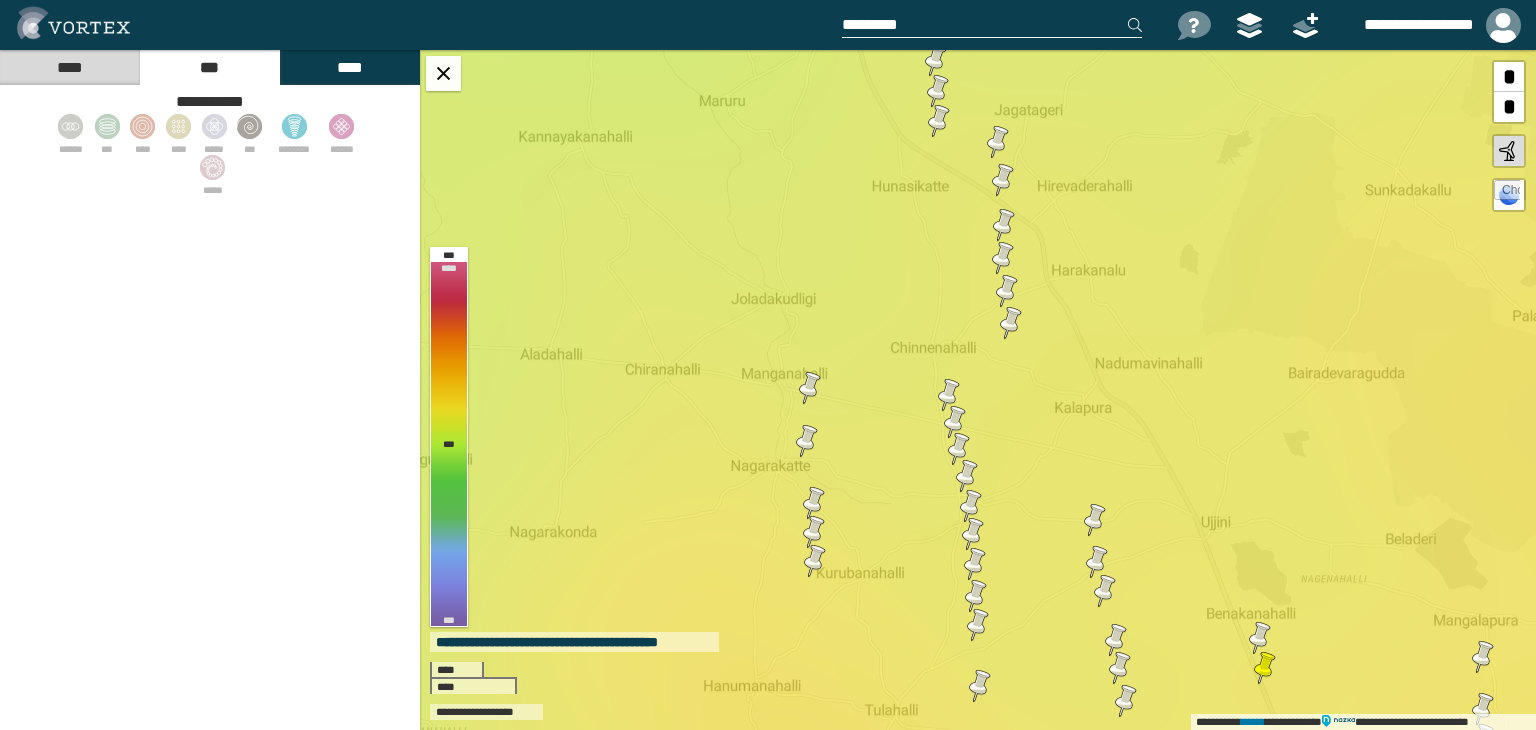 click on "****" at bounding box center [69, 67] 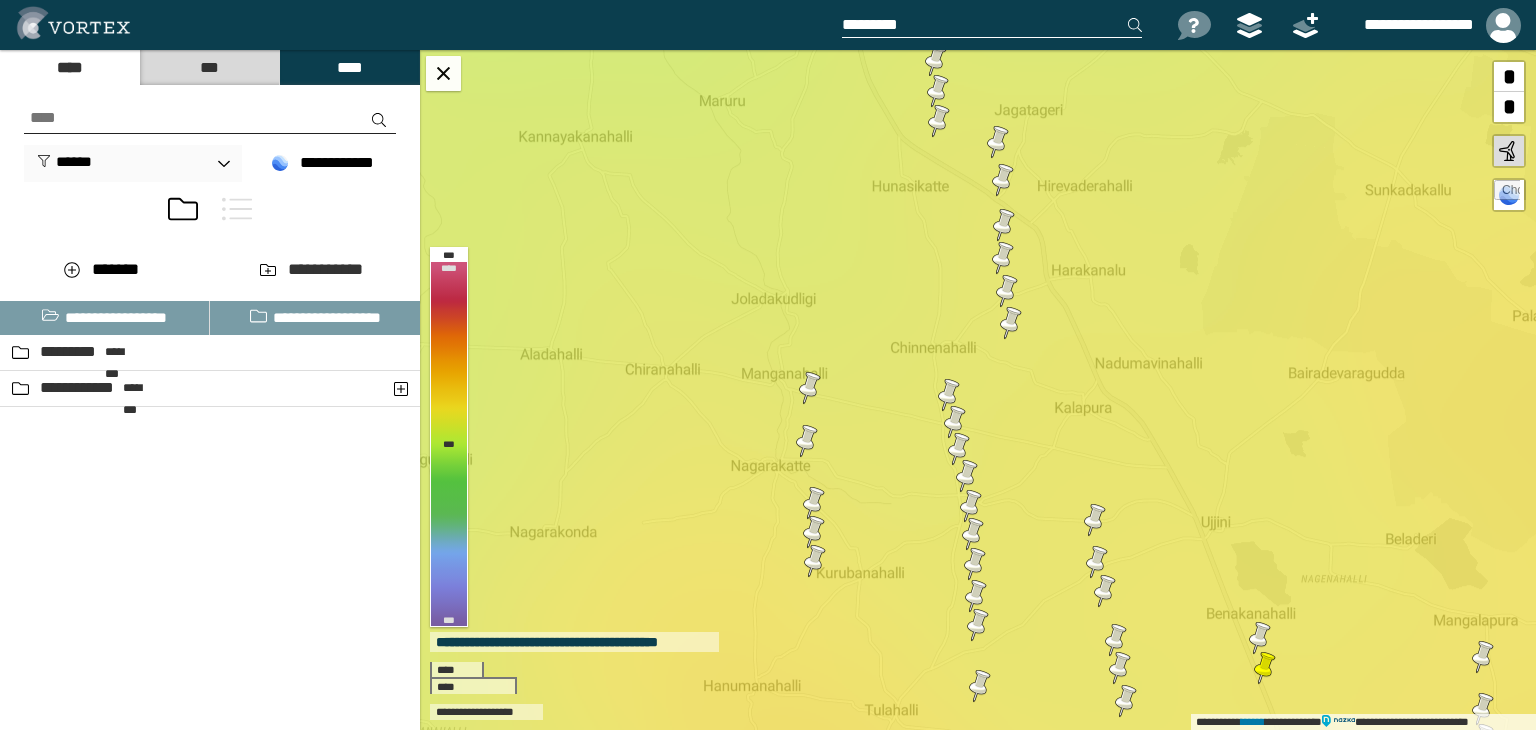 click on "***" at bounding box center (209, 67) 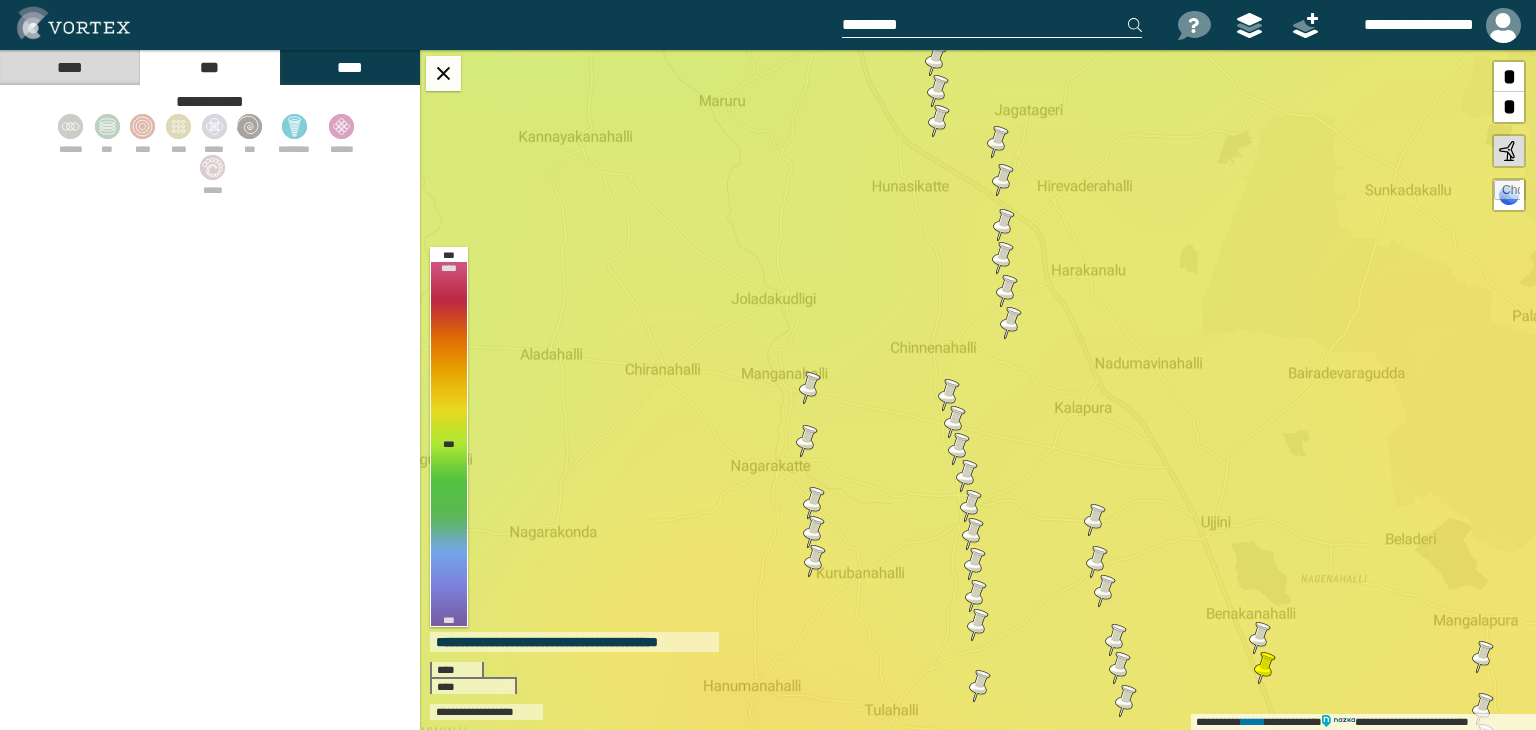 click on "****" at bounding box center (349, 67) 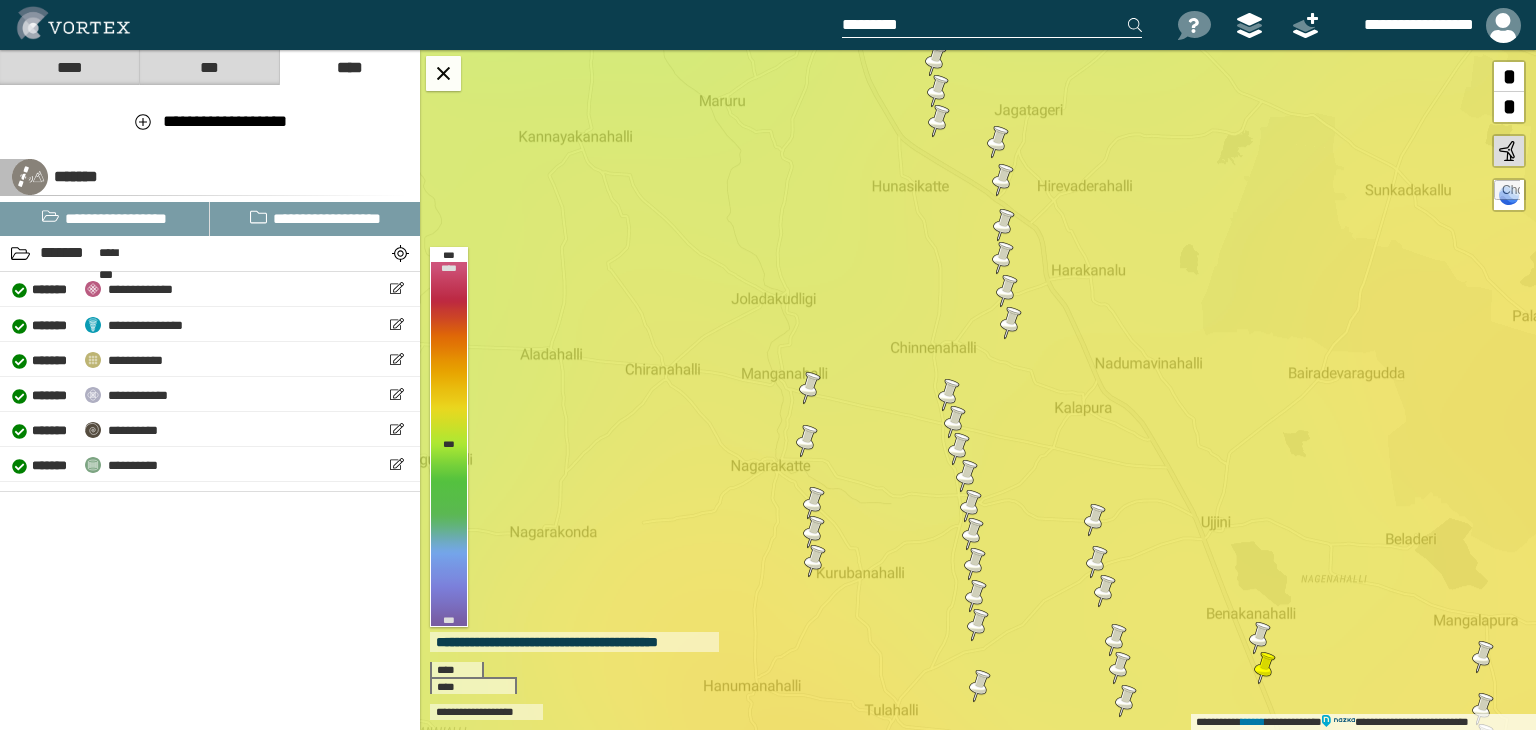 click on "****" at bounding box center (69, 67) 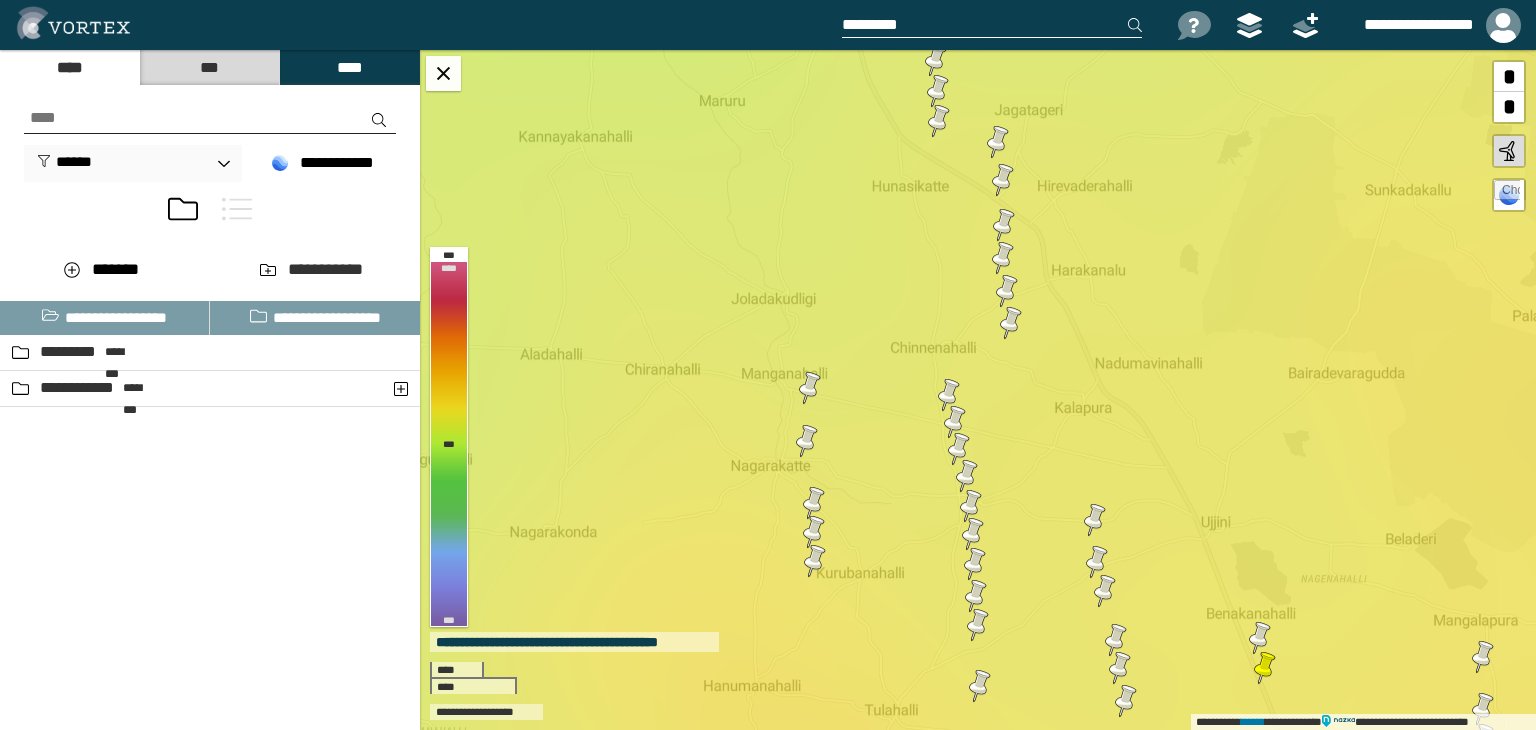 click on "***" at bounding box center [209, 67] 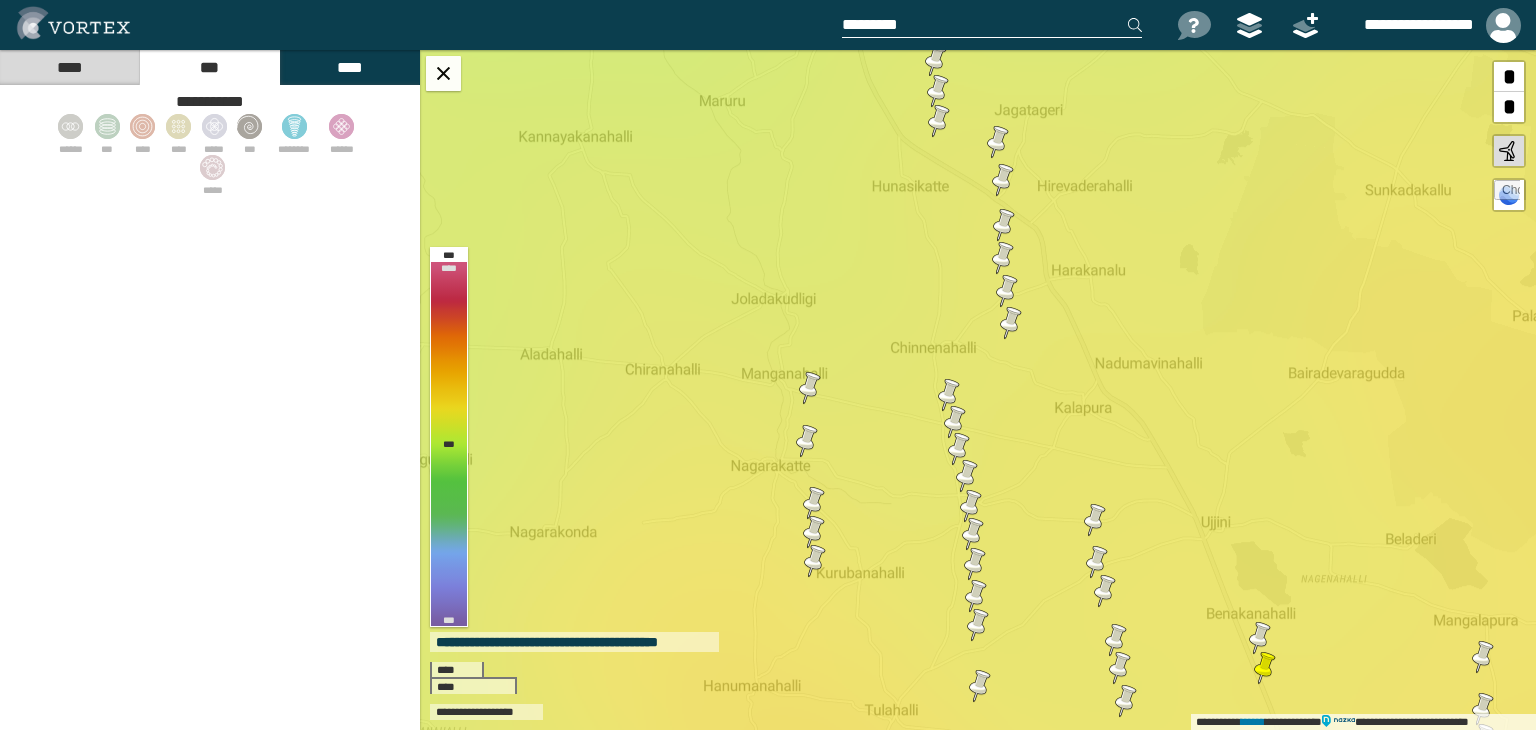 click on "****" at bounding box center (349, 67) 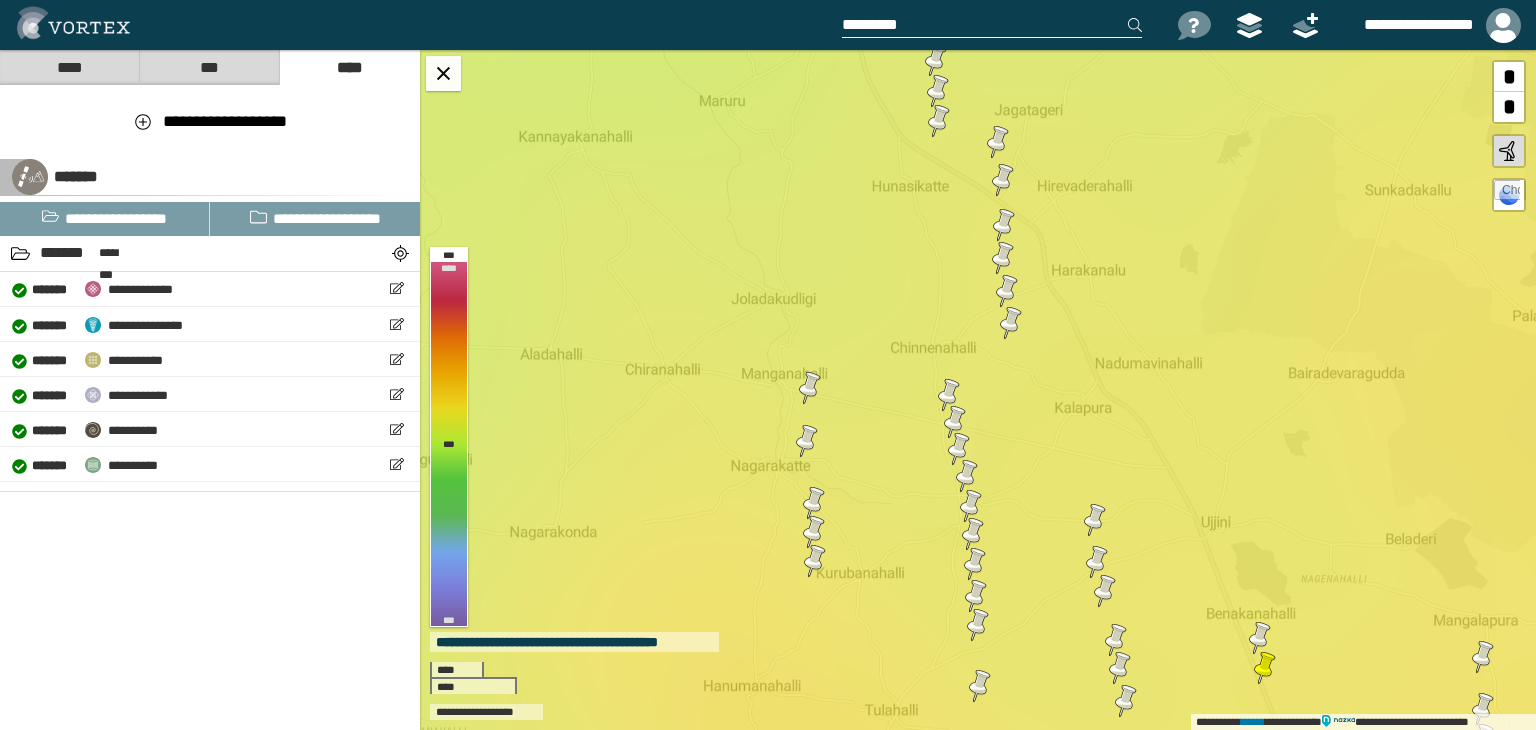 click on "****" at bounding box center [69, 67] 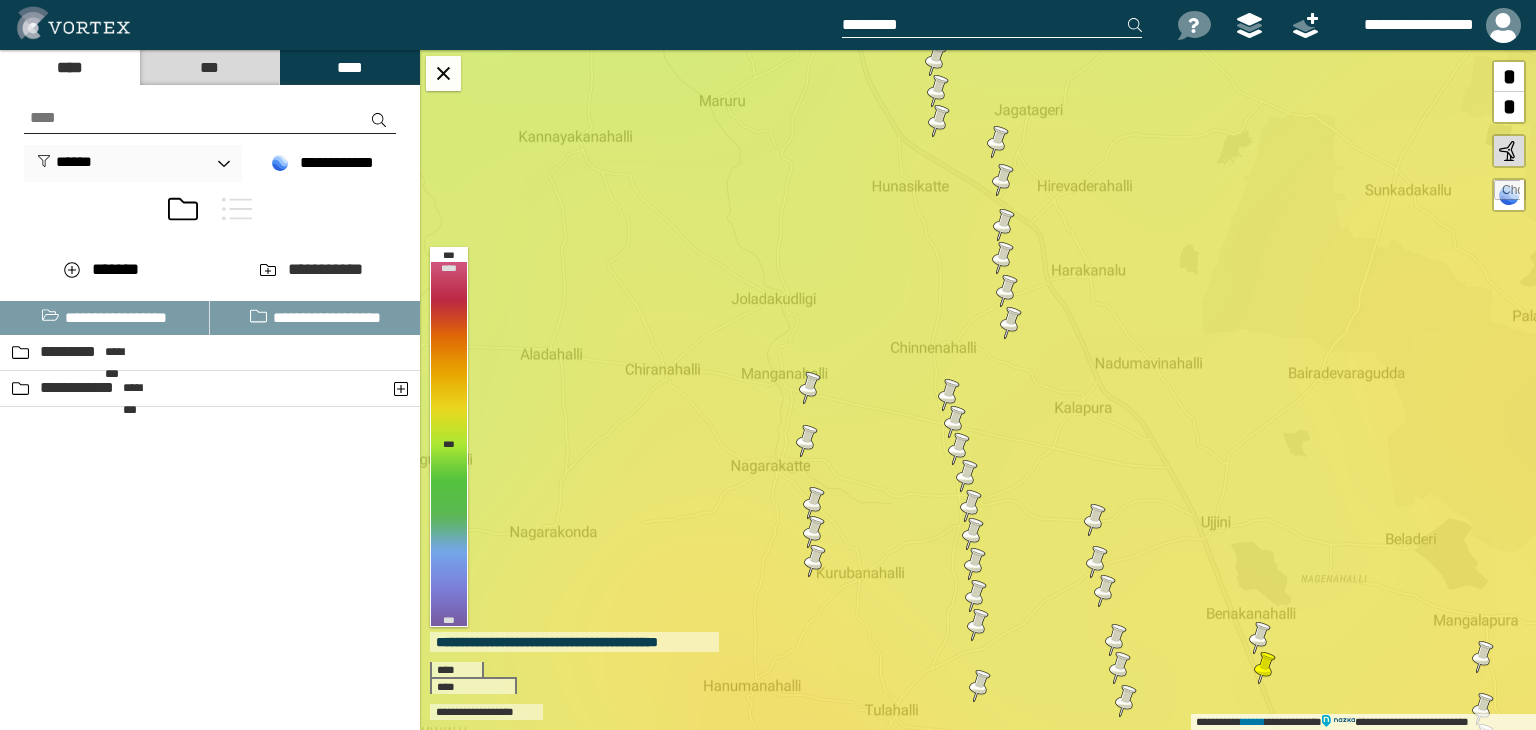 click on "***" at bounding box center [209, 67] 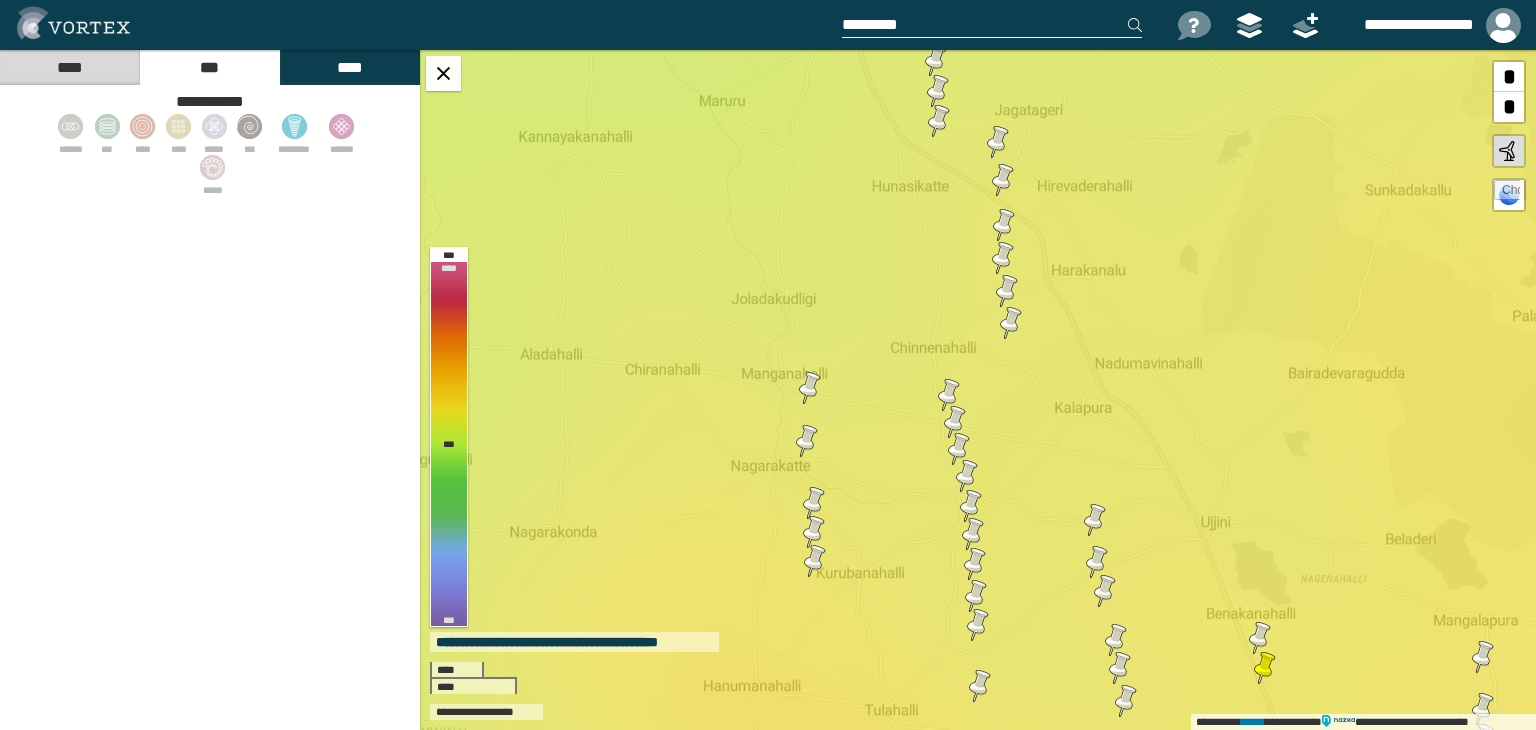 click on "****" at bounding box center [349, 67] 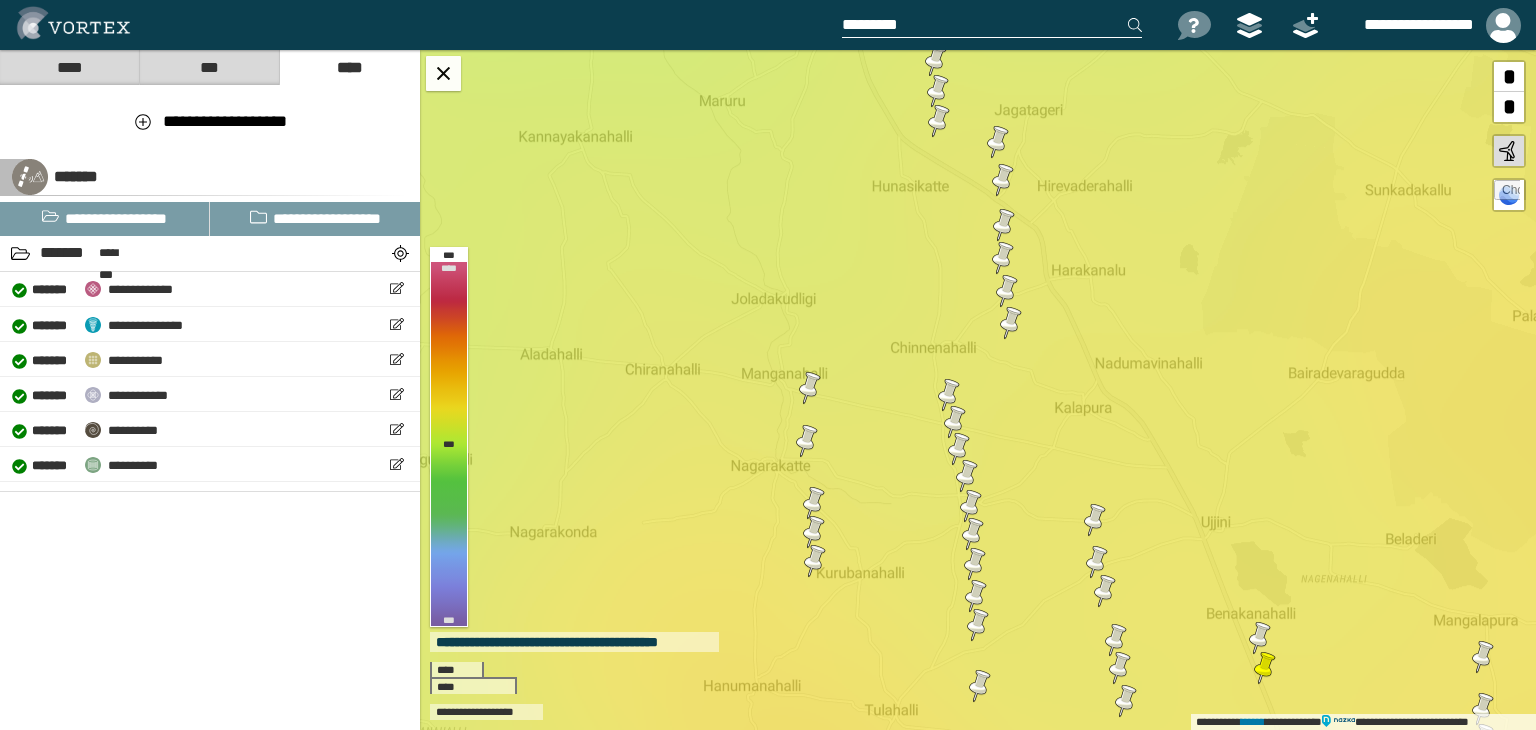 click on "****" at bounding box center [69, 67] 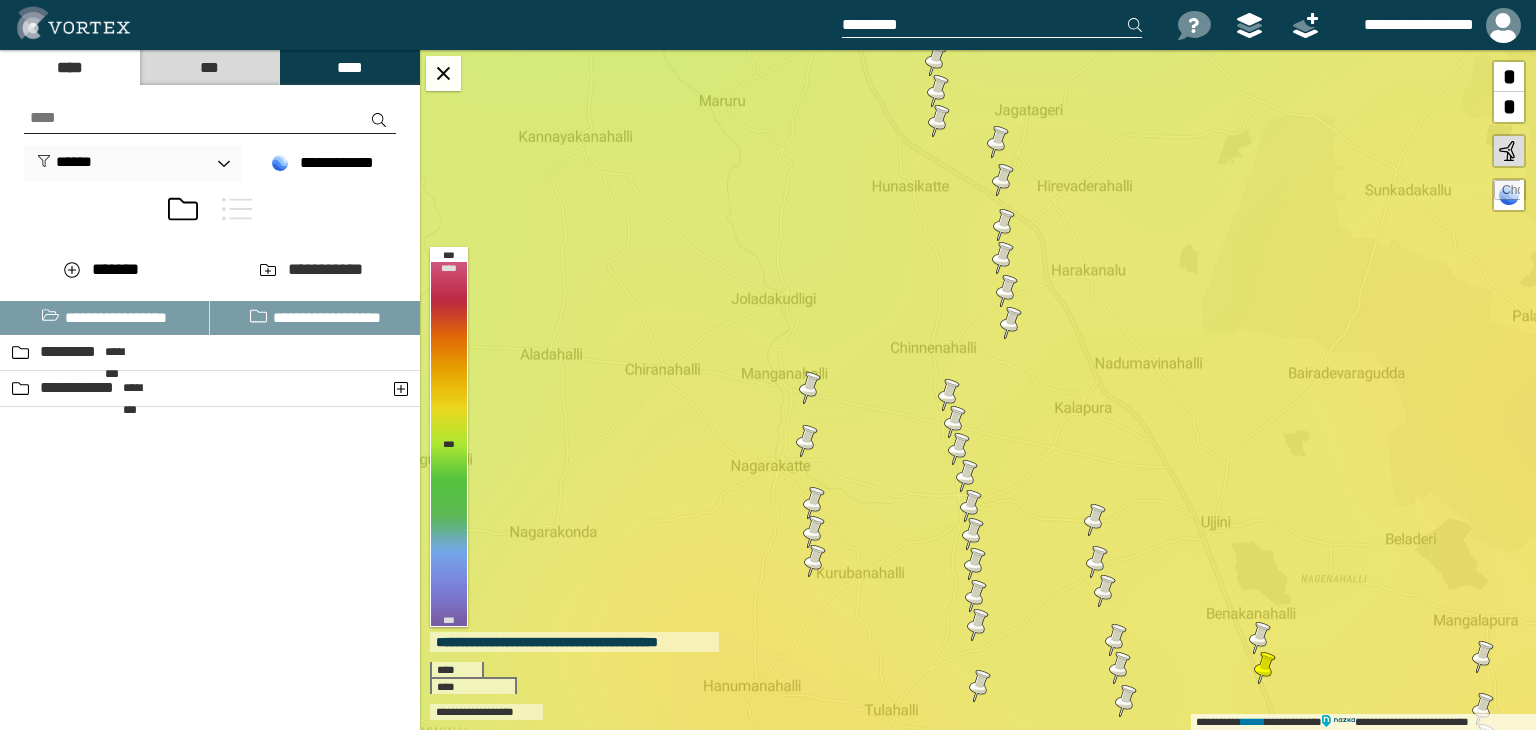click on "***" at bounding box center [209, 67] 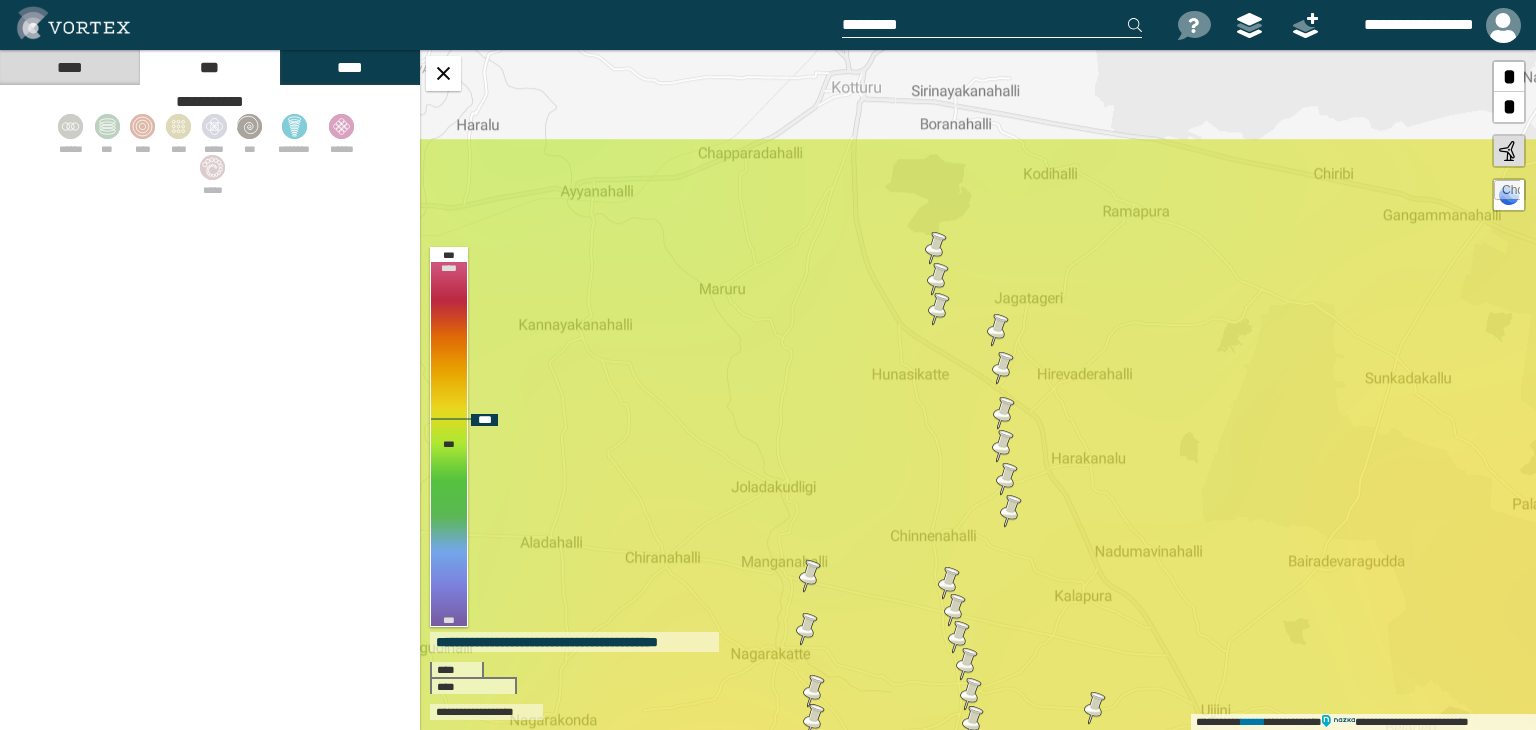 drag, startPoint x: 937, startPoint y: 281, endPoint x: 944, endPoint y: 354, distance: 73.33485 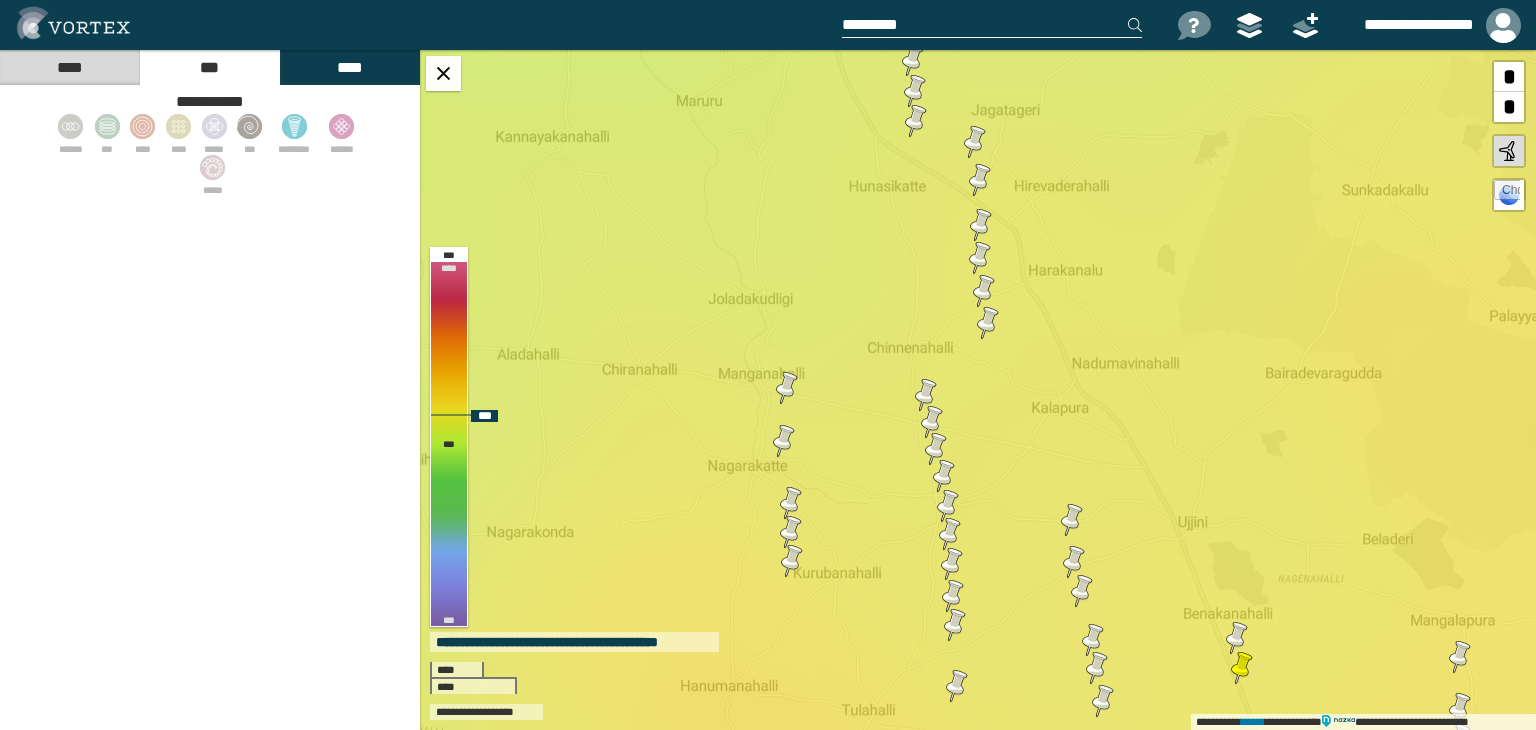 drag, startPoint x: 1015, startPoint y: 568, endPoint x: 986, endPoint y: 334, distance: 235.79016 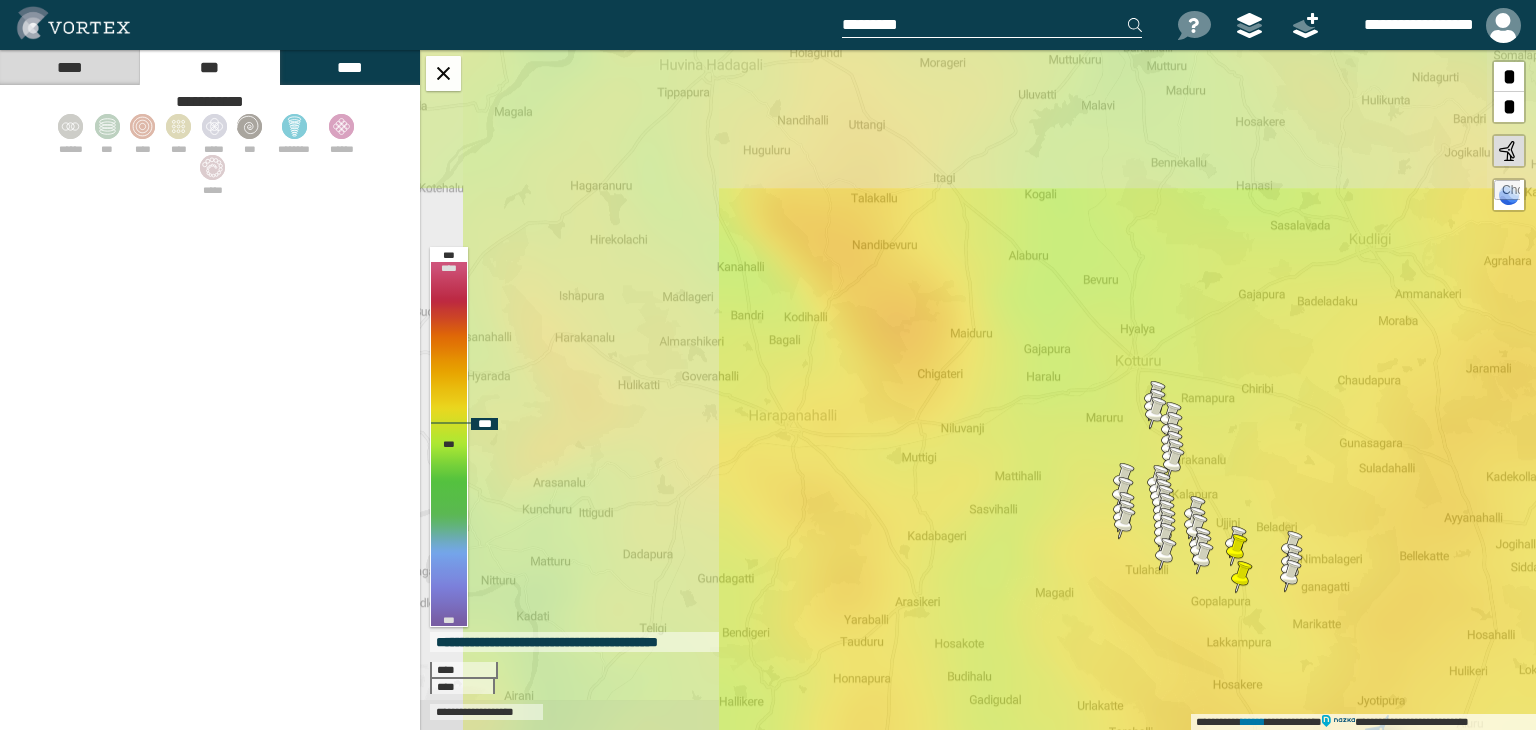 drag, startPoint x: 744, startPoint y: 275, endPoint x: 1129, endPoint y: 441, distance: 419.26245 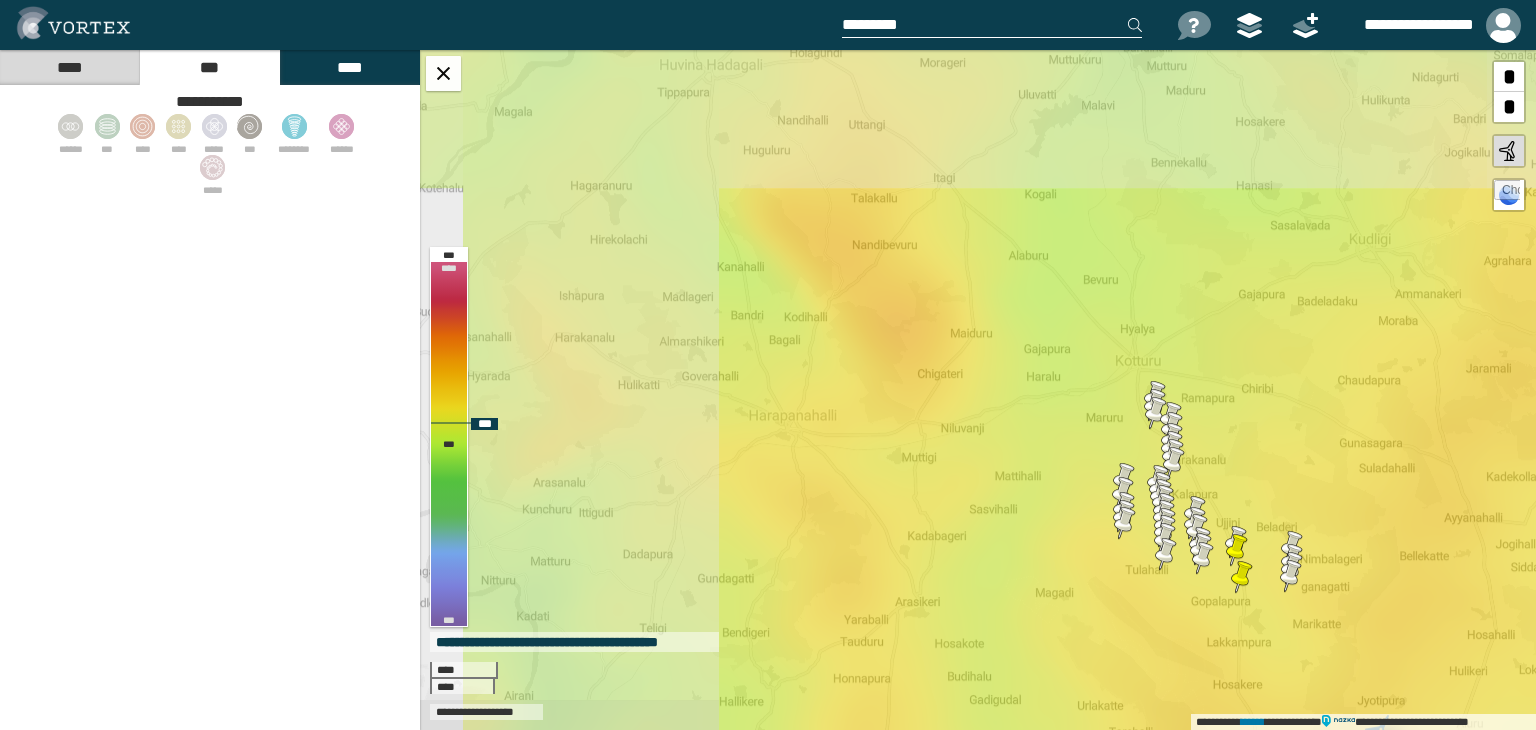 click on "**********" at bounding box center [978, 390] 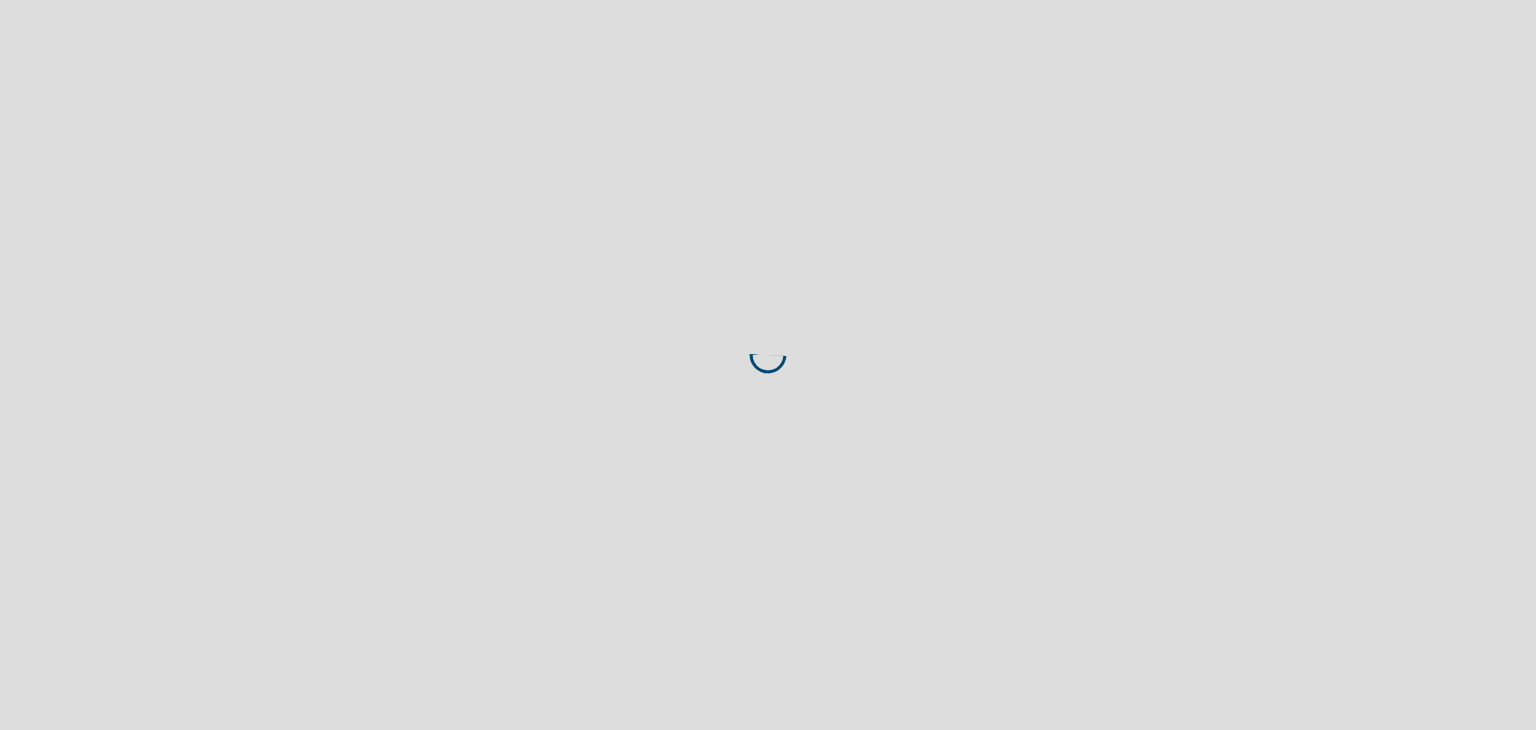 scroll, scrollTop: 0, scrollLeft: 0, axis: both 